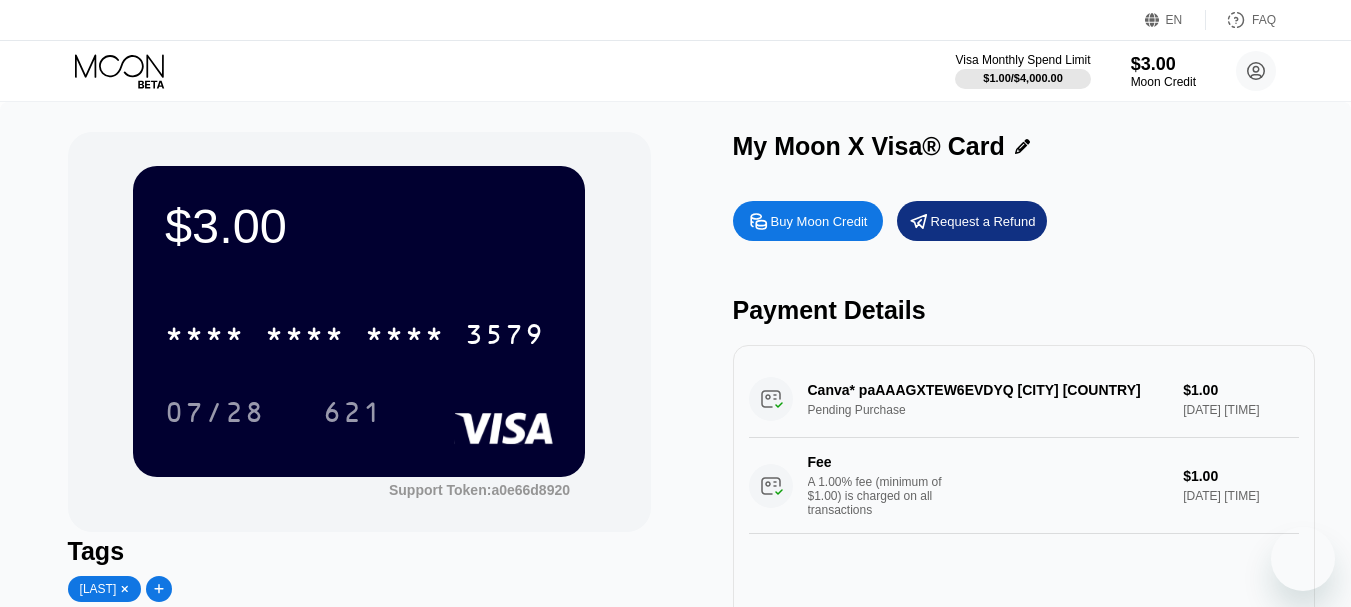 scroll, scrollTop: 0, scrollLeft: 0, axis: both 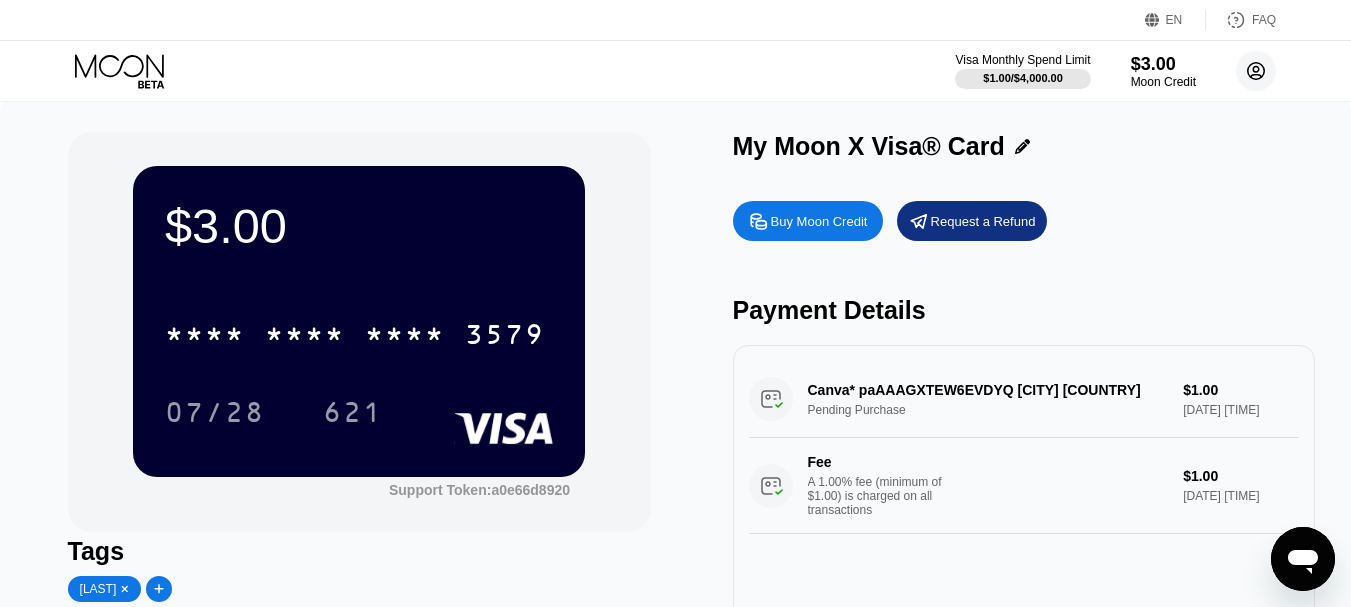 click 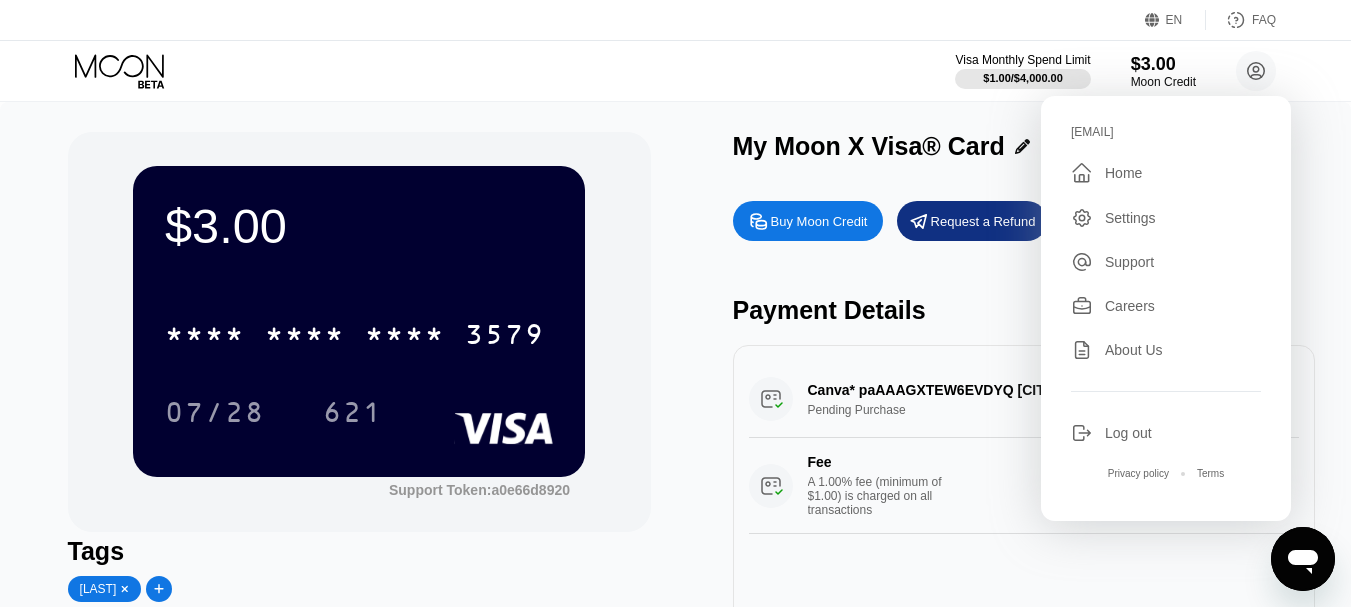 click on "Settings" at bounding box center (1130, 218) 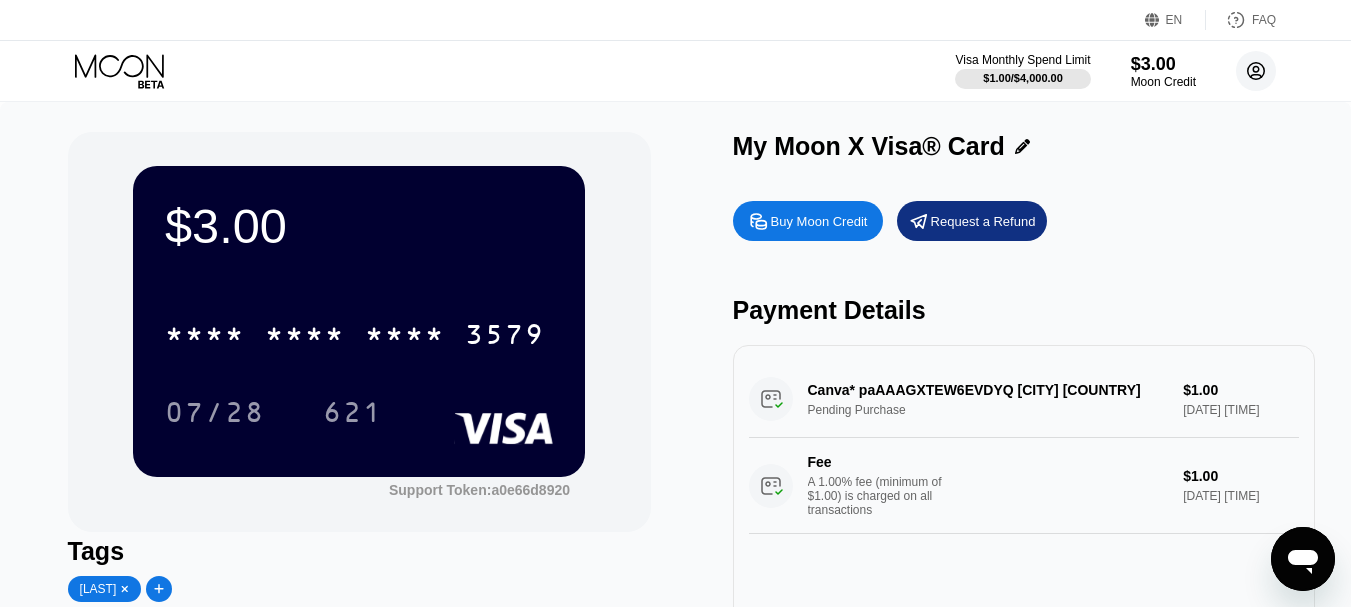 click 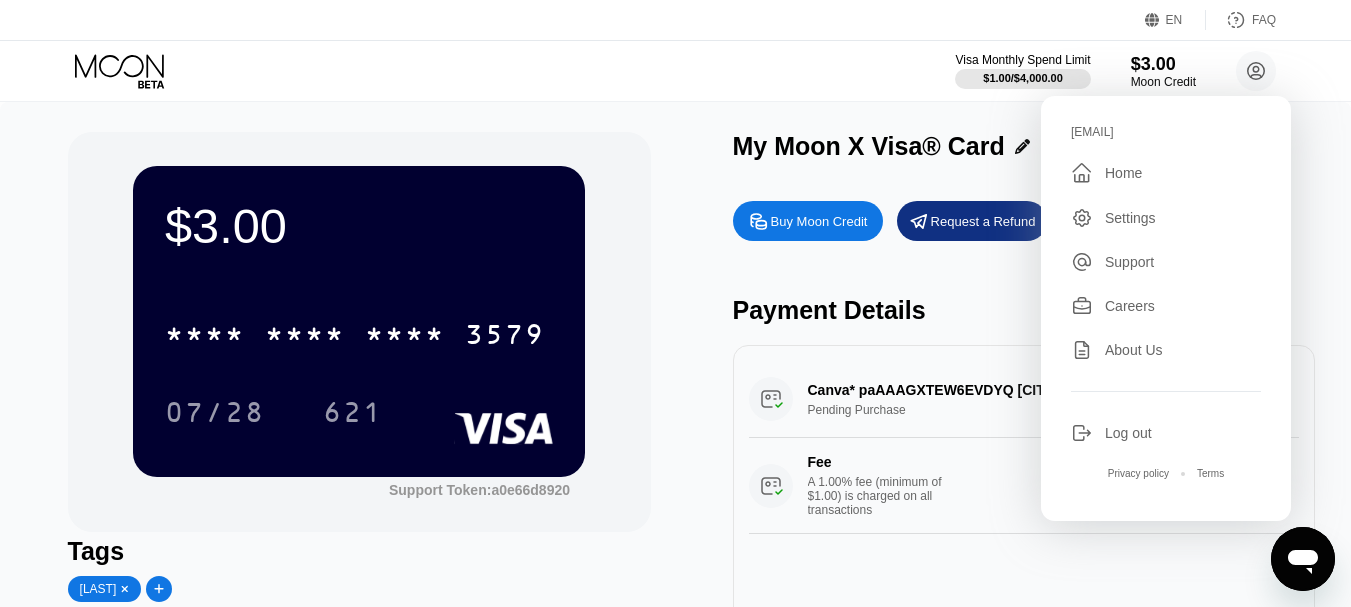 drag, startPoint x: 1096, startPoint y: 215, endPoint x: 1109, endPoint y: 179, distance: 38.27532 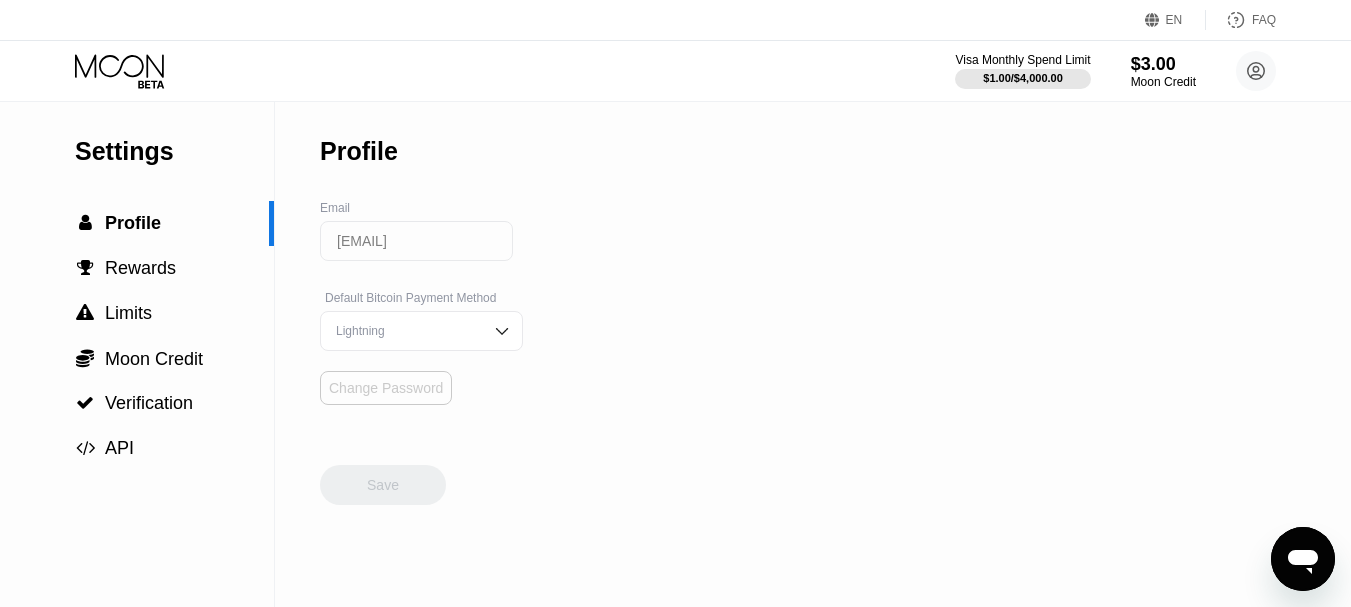 click on "Change Password" at bounding box center (386, 388) 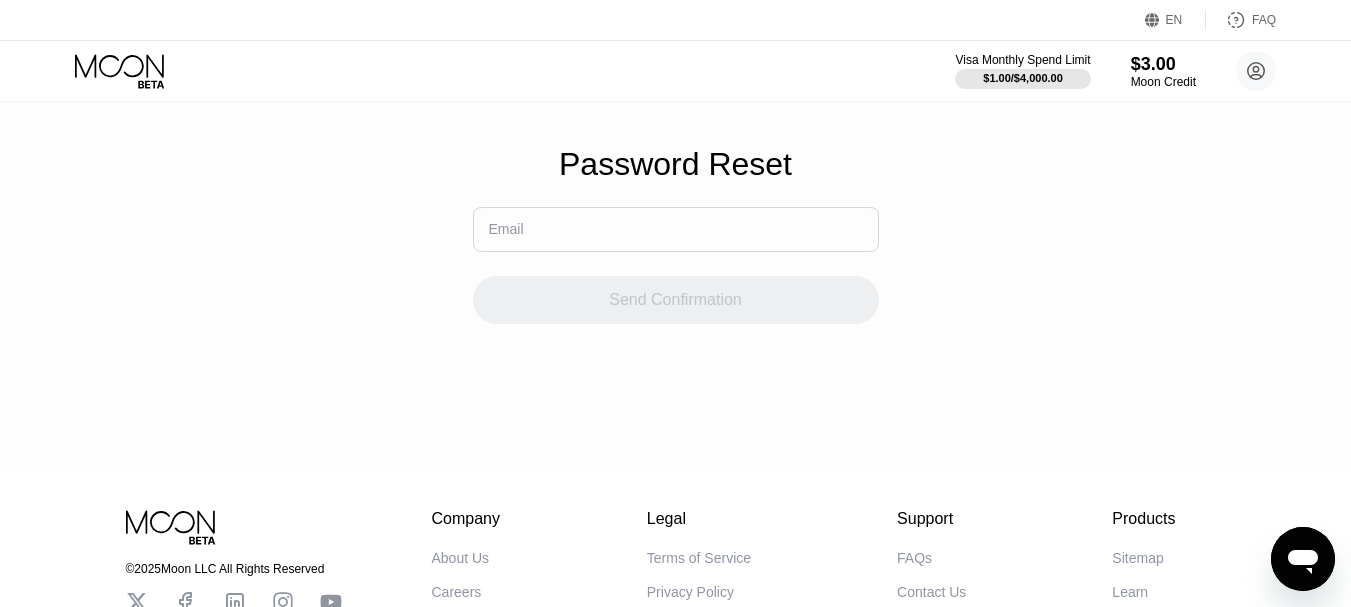 click at bounding box center (676, 229) 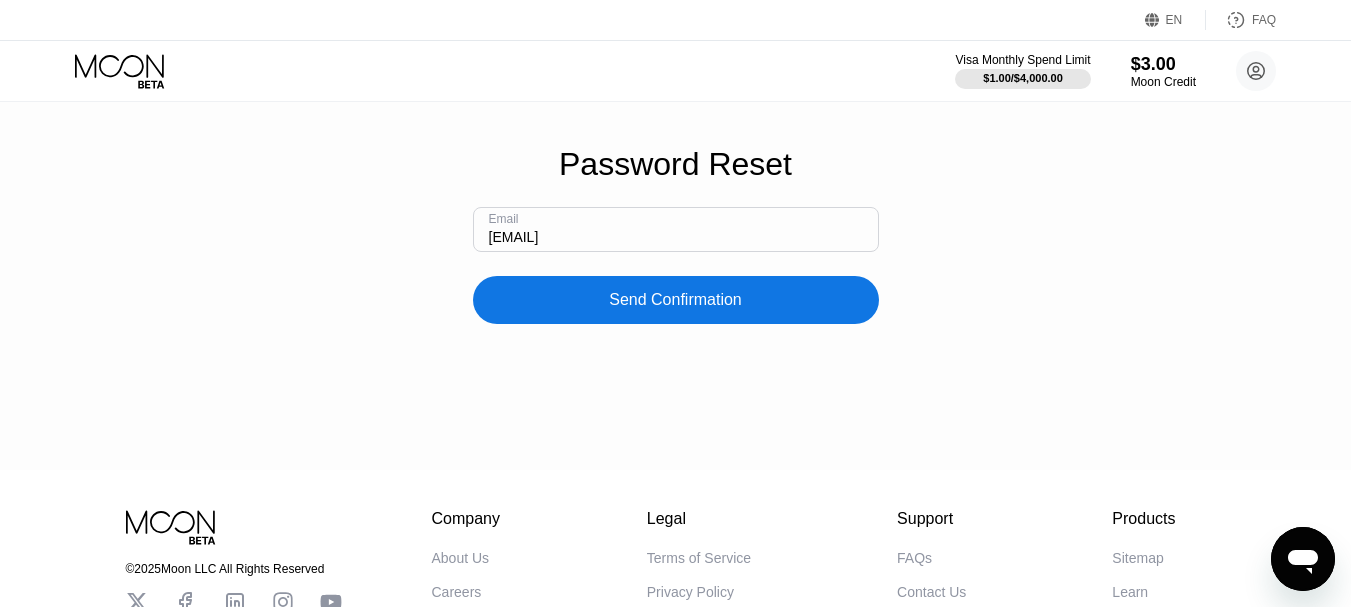 type on "[EMAIL]" 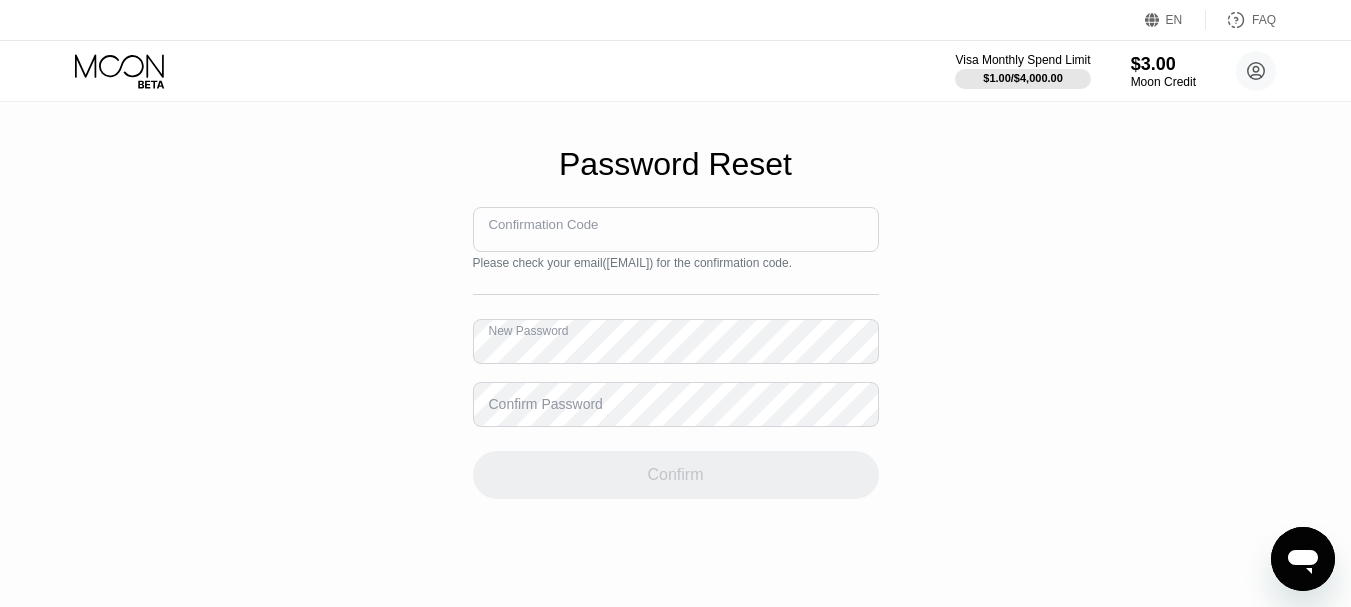 click at bounding box center (676, 229) 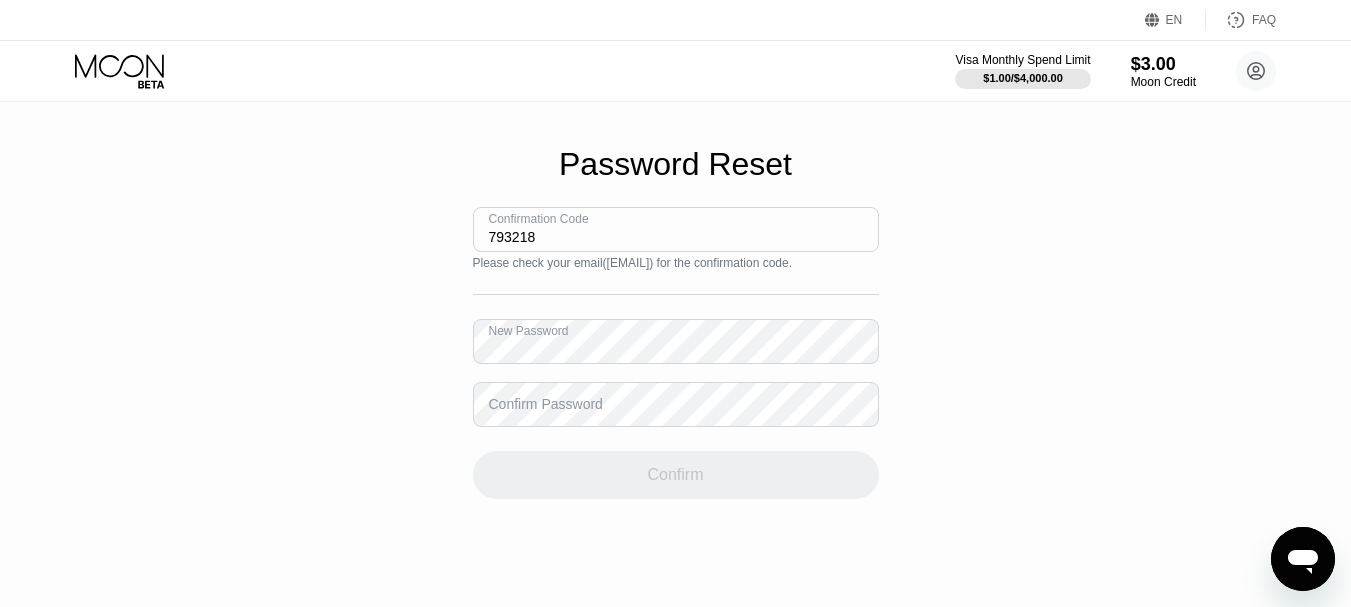 type on "[NUMBER]" 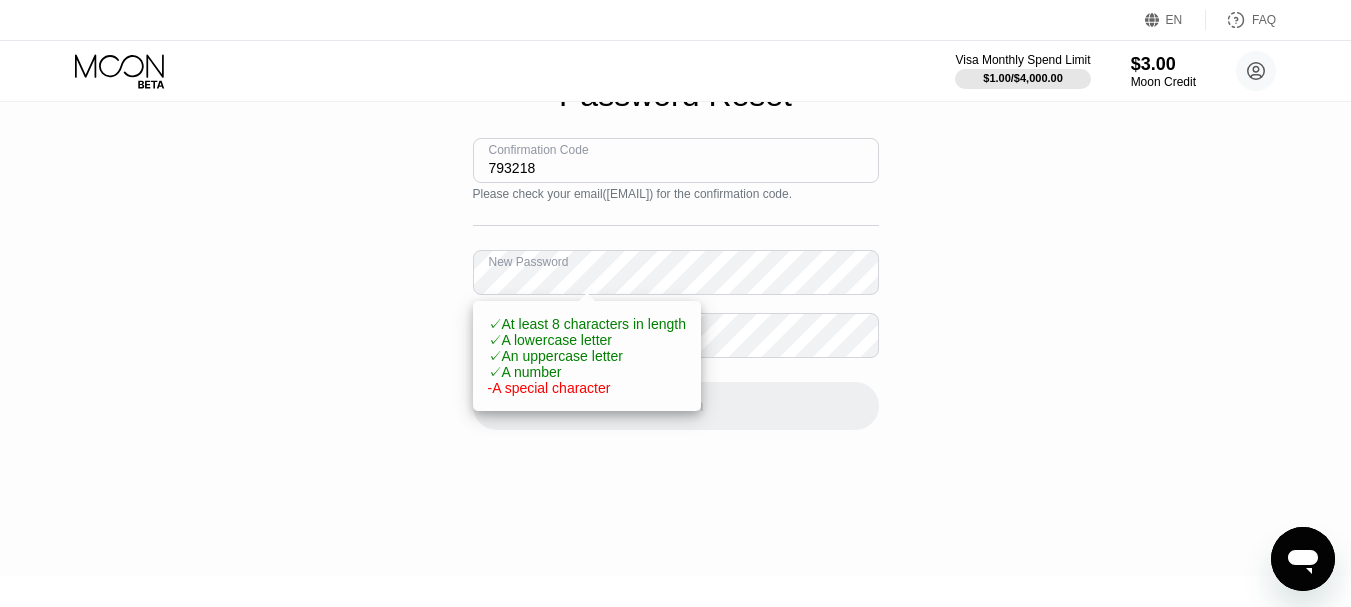 scroll, scrollTop: 100, scrollLeft: 0, axis: vertical 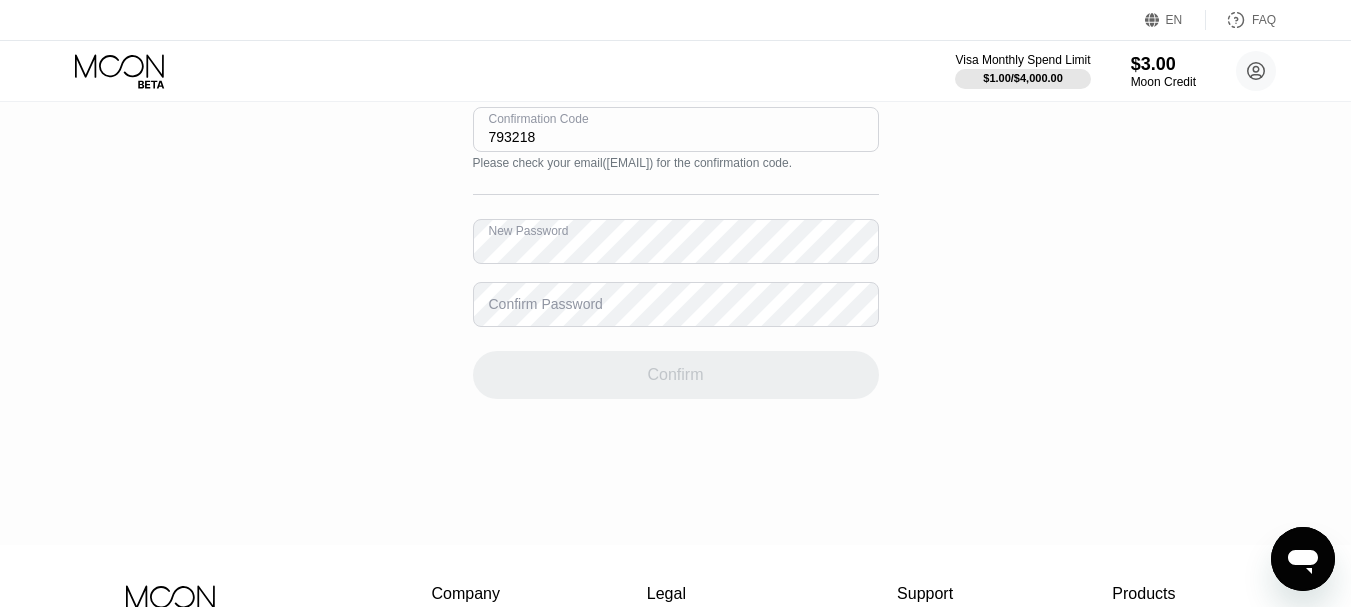 click on "Confirm Password" at bounding box center [546, 304] 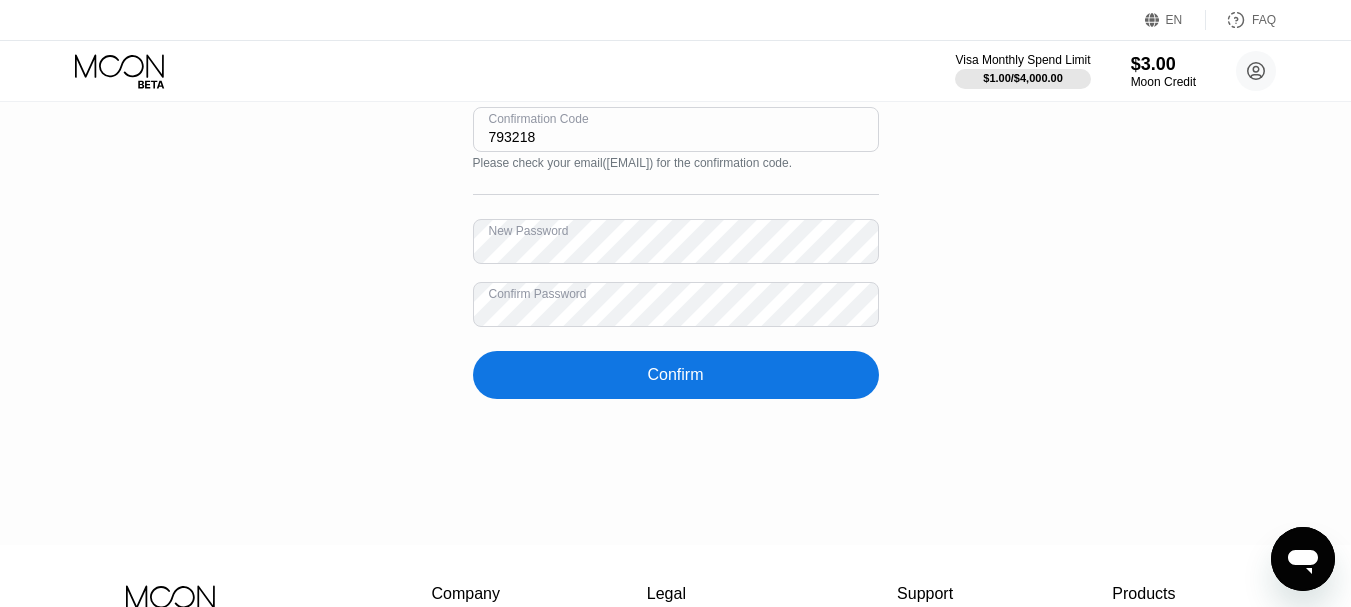 click on "Confirm" at bounding box center [675, 375] 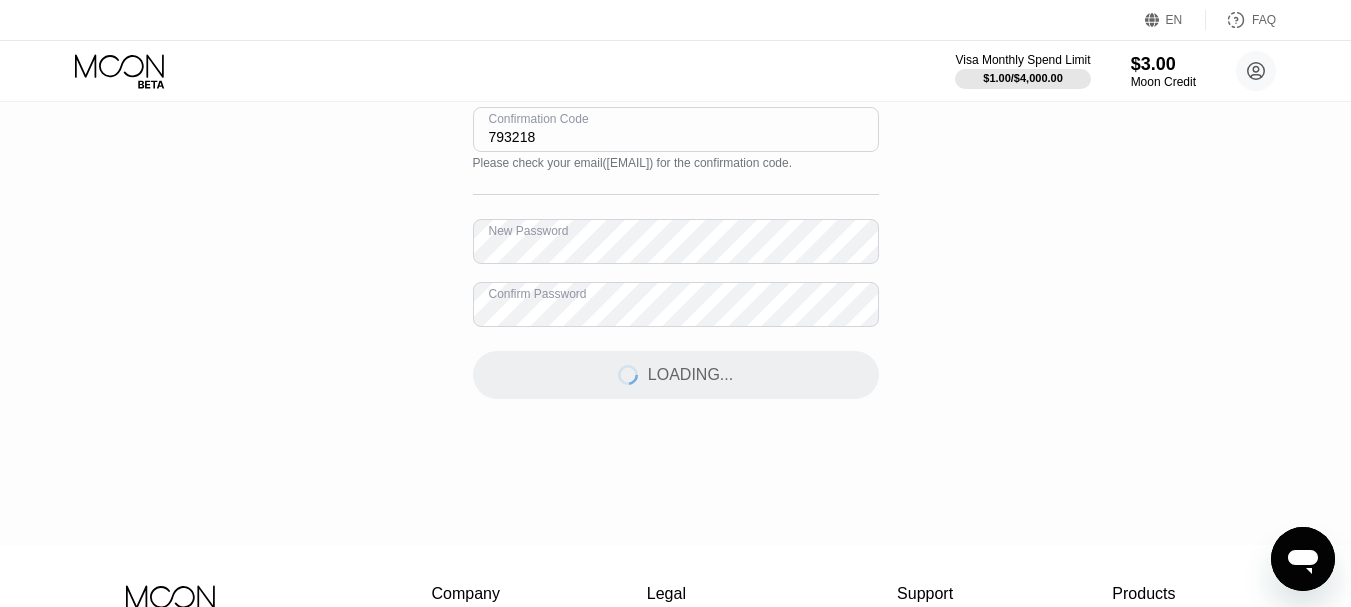scroll, scrollTop: 93, scrollLeft: 0, axis: vertical 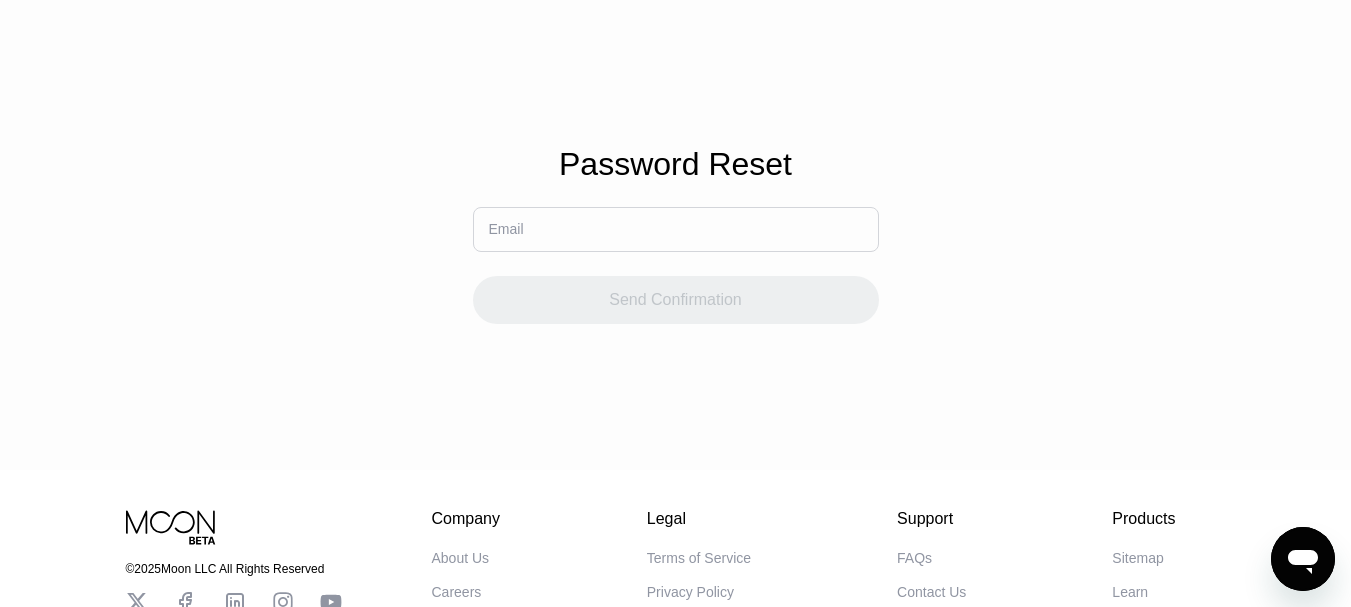 click at bounding box center (676, 229) 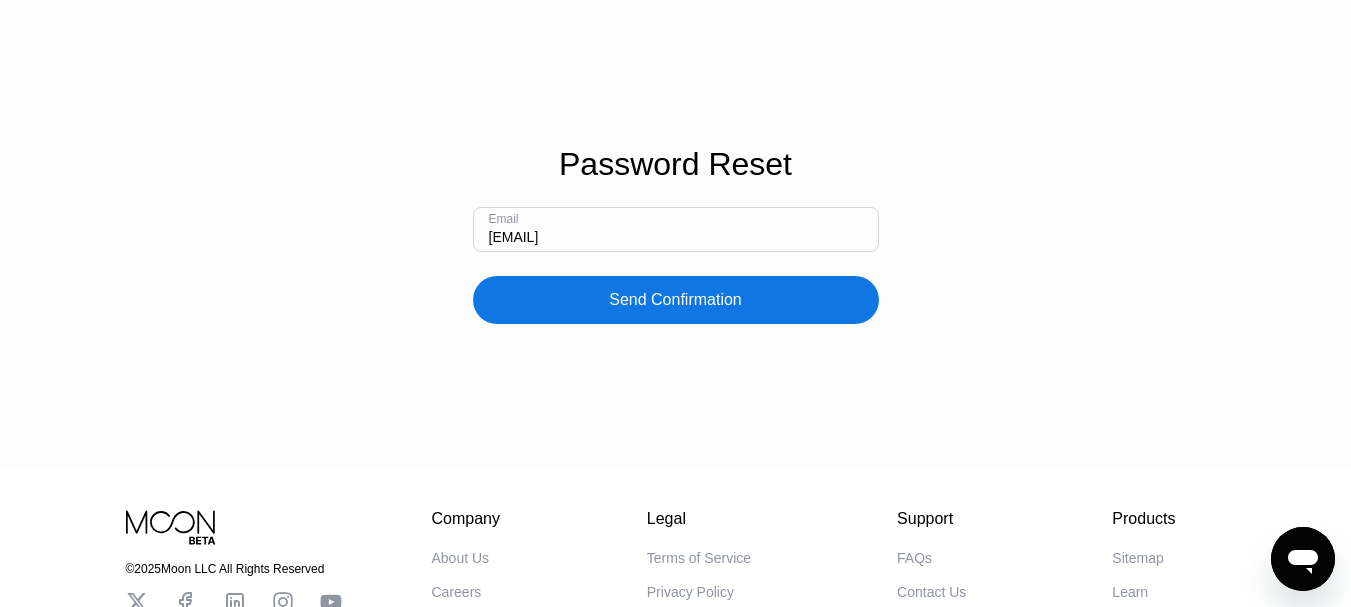 type on "[EMAIL]" 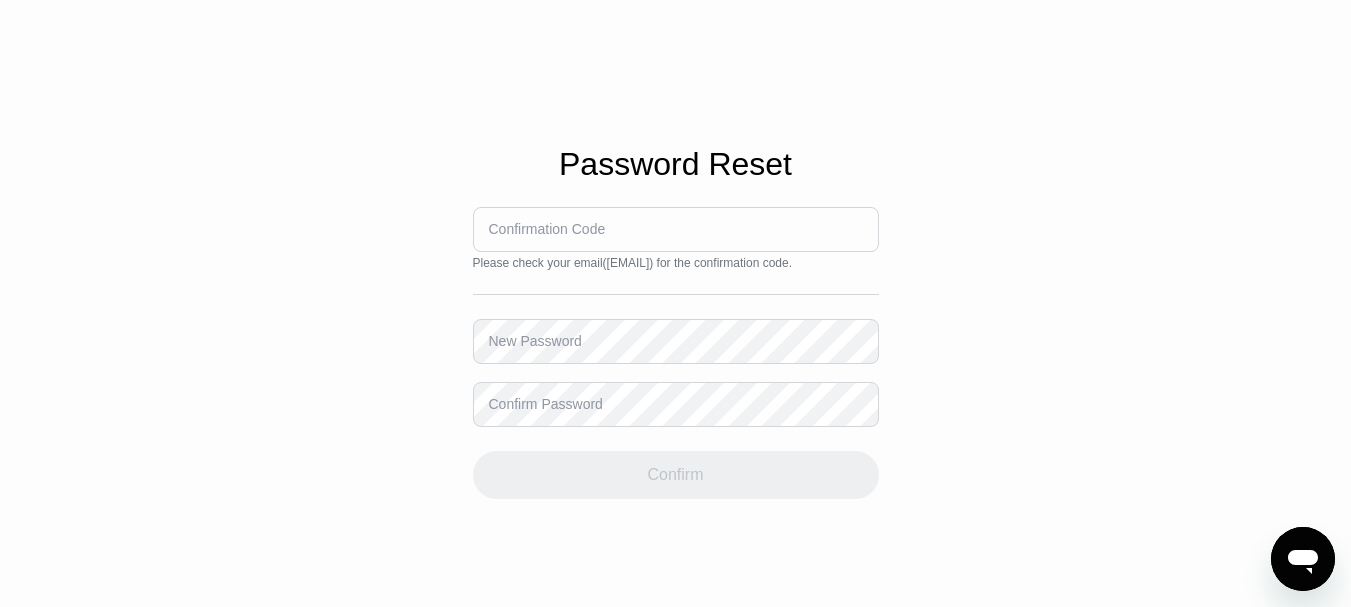 click at bounding box center (676, 229) 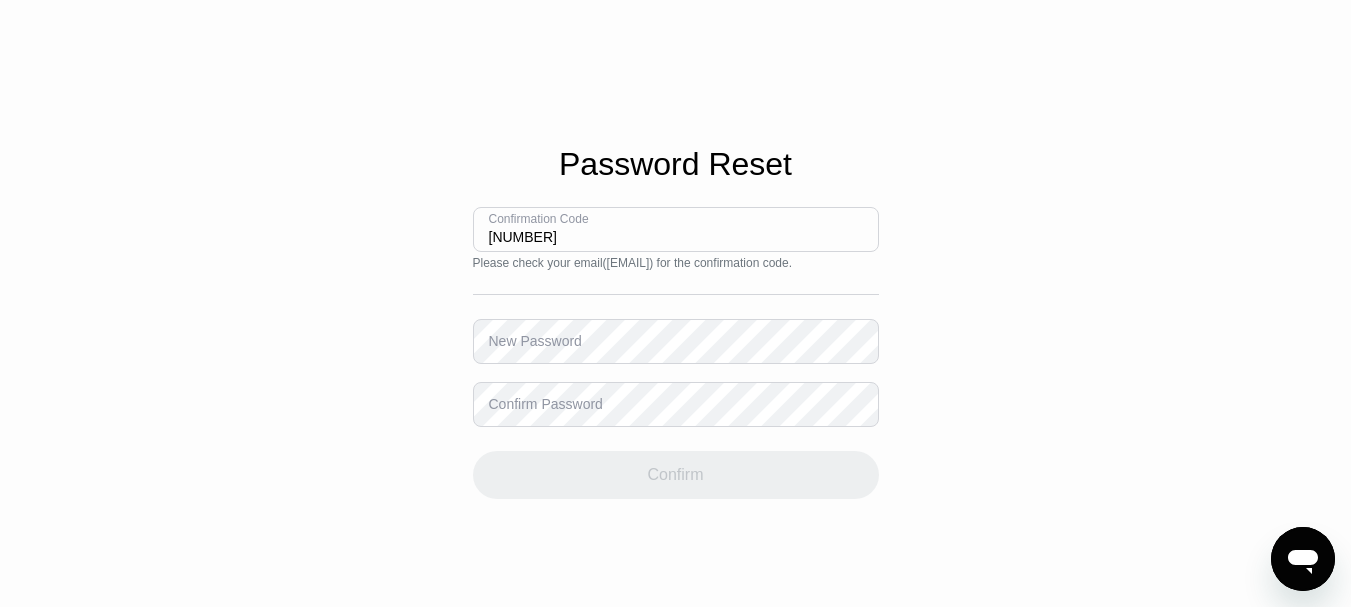 type on "[NUMBER]" 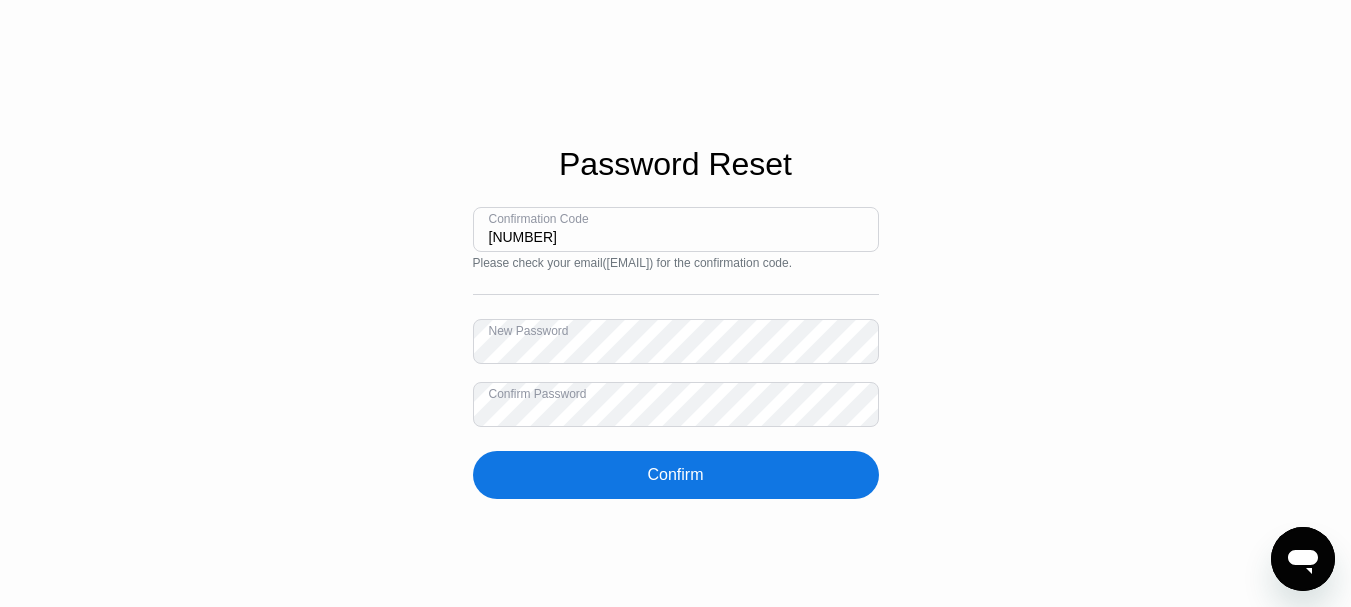 click on "Confirm" at bounding box center (676, 475) 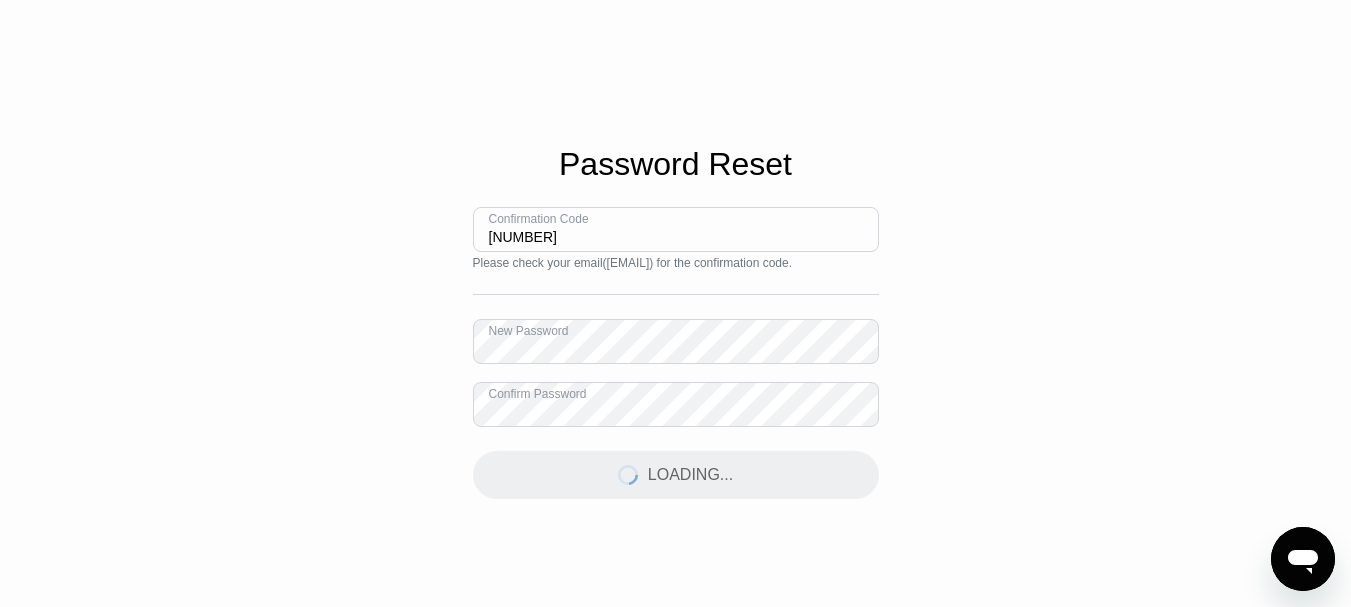click on "Password Reset Confirmation Code [NUMBER] Please check your email  ( [EMAIL] )   for the confirmation code. New Password Confirm Password LOADING..." at bounding box center [675, 322] 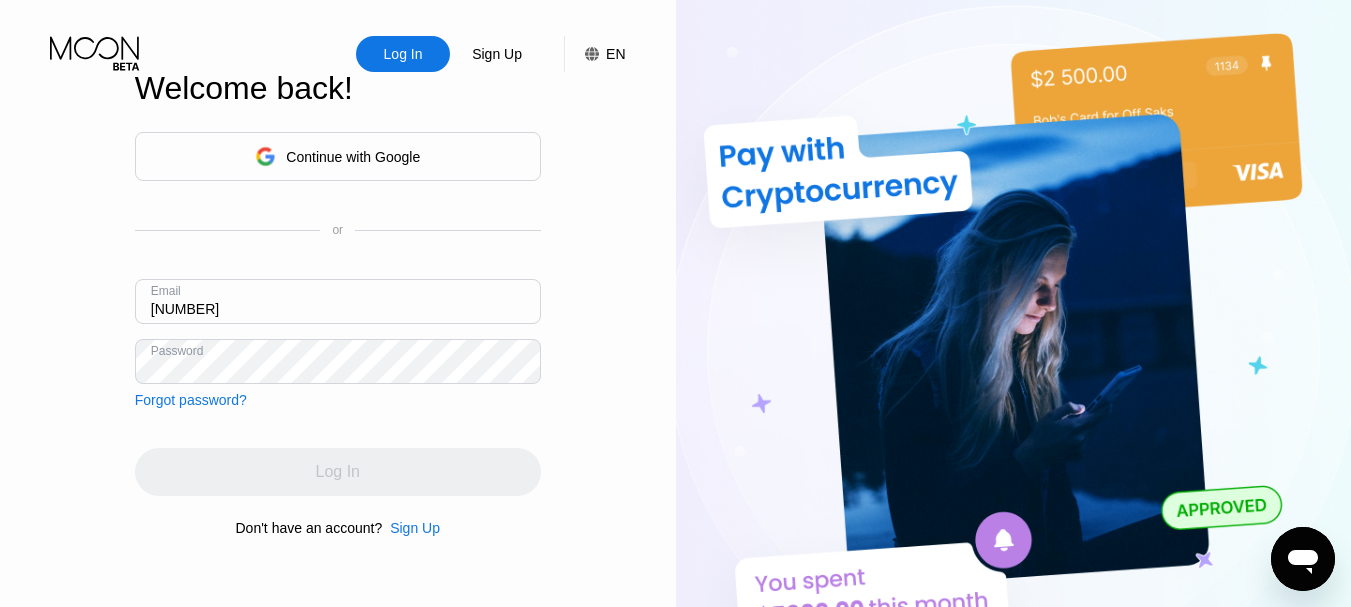 type on "[EMAIL]" 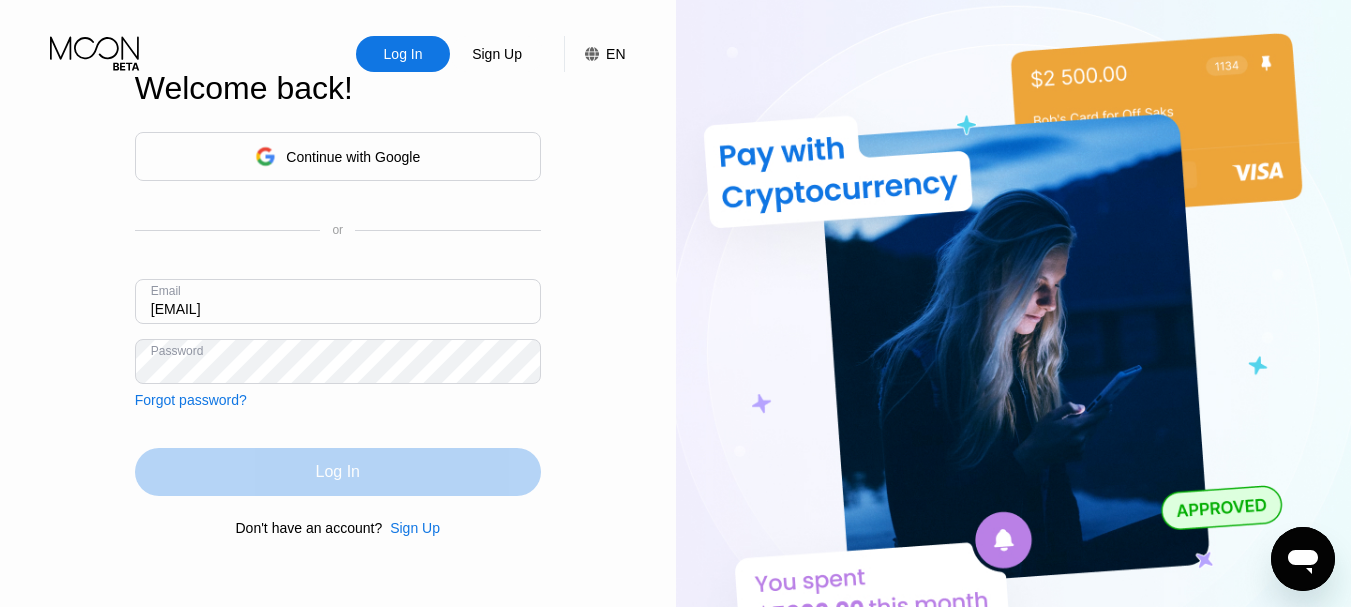 click on "Log In" at bounding box center (338, 472) 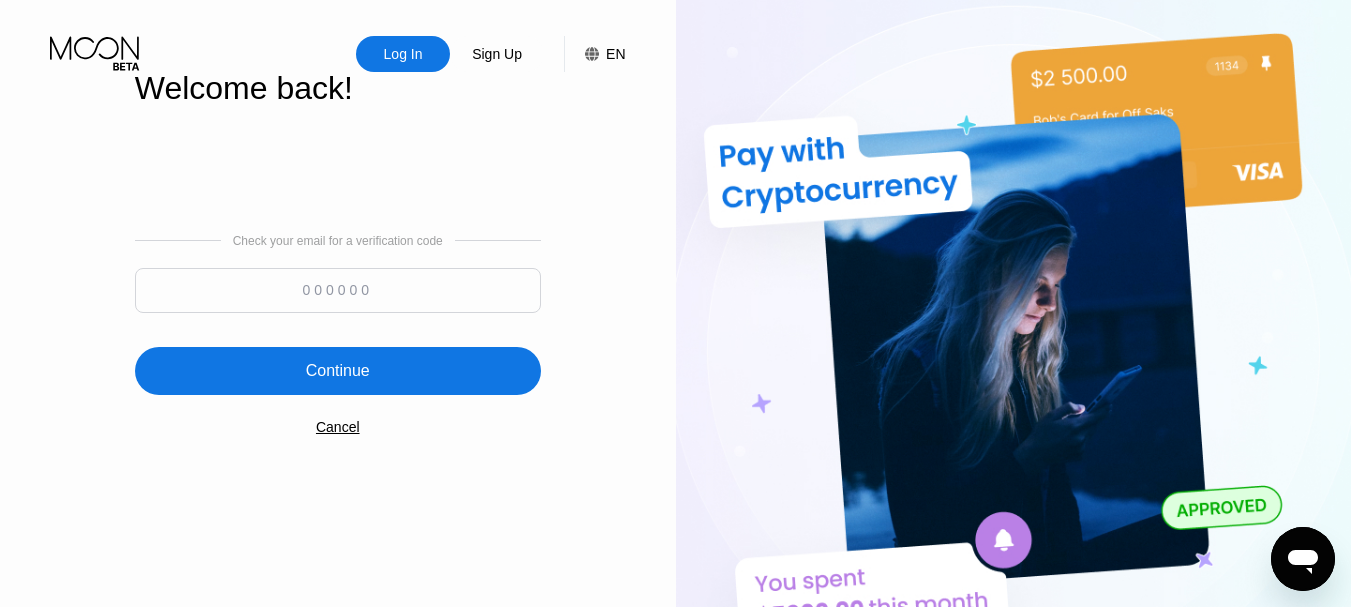 click at bounding box center (338, 290) 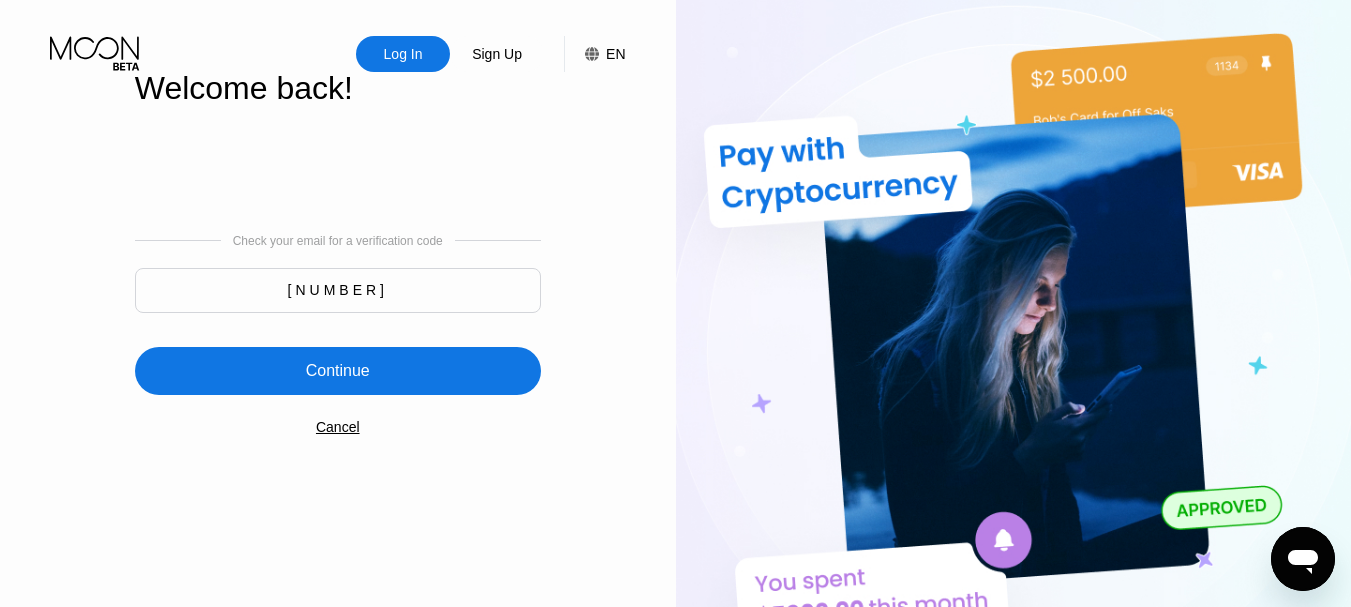 type on "[NUMBER]" 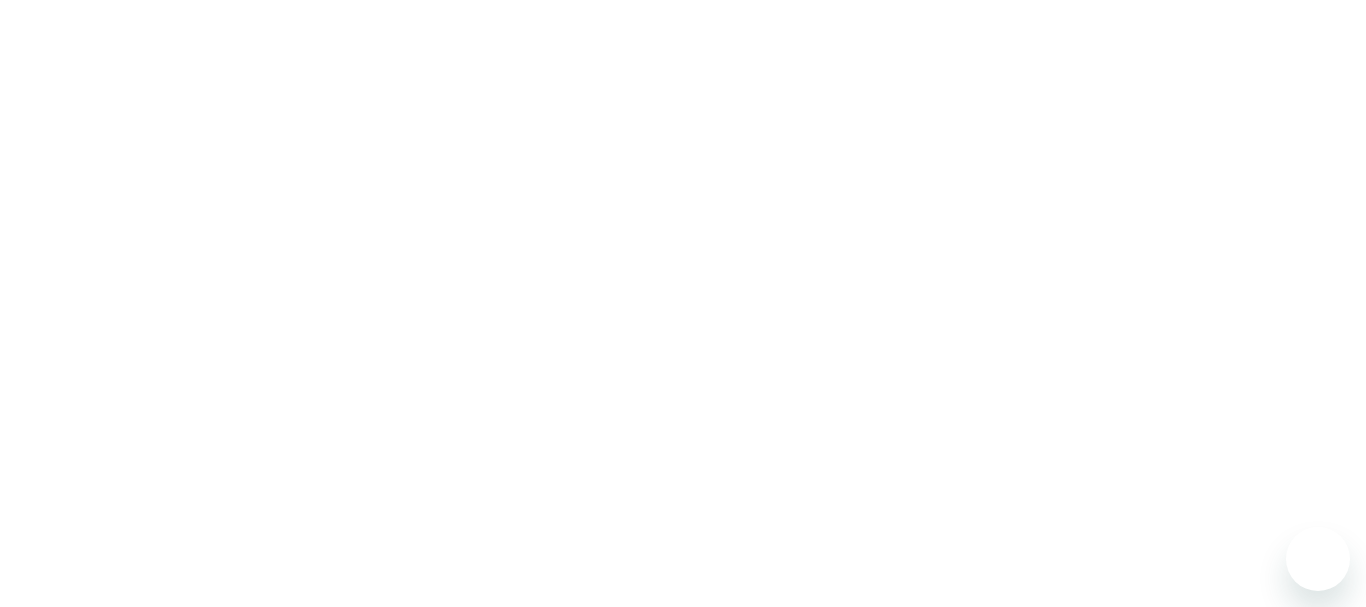 scroll, scrollTop: 0, scrollLeft: 0, axis: both 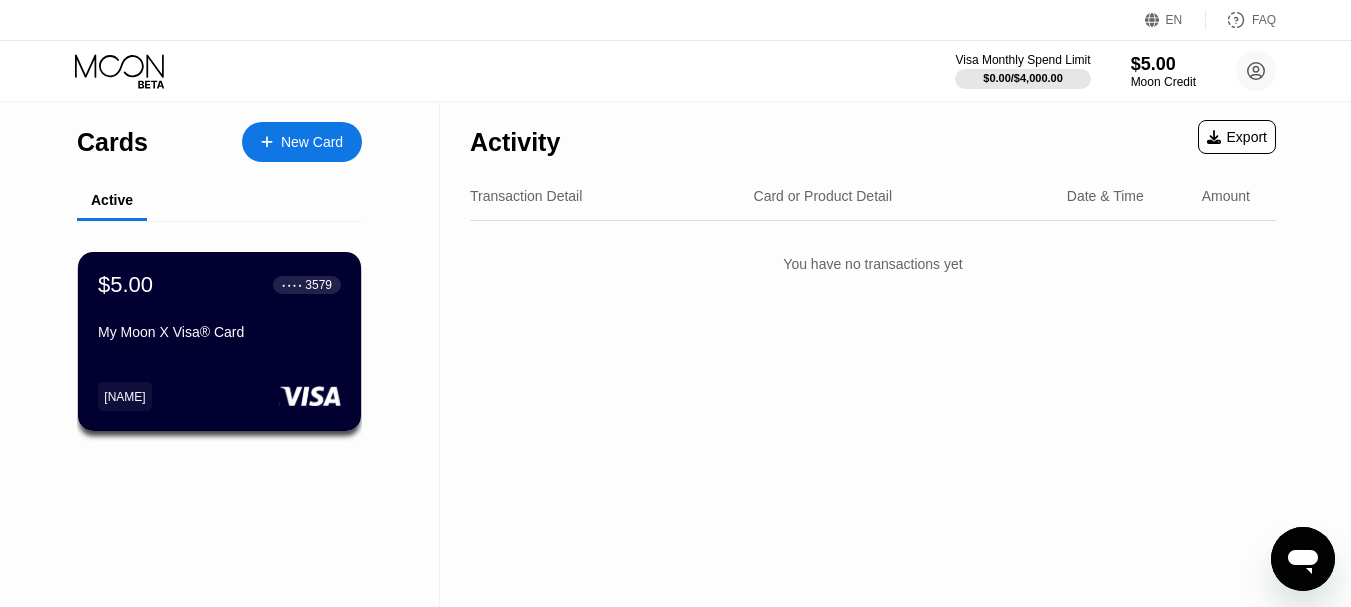click on "You have no transactions yet" at bounding box center [873, 264] 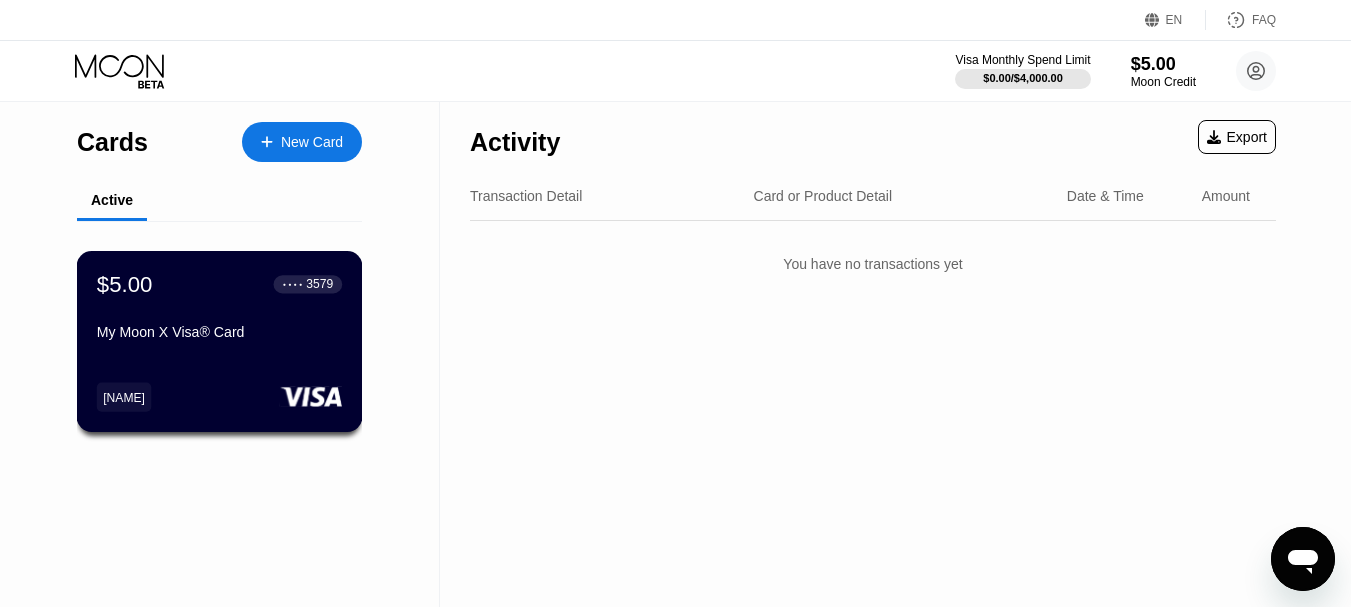 click on "$5.00 ● ● ● ● 3579 My Moon X Visa® Card" at bounding box center (219, 309) 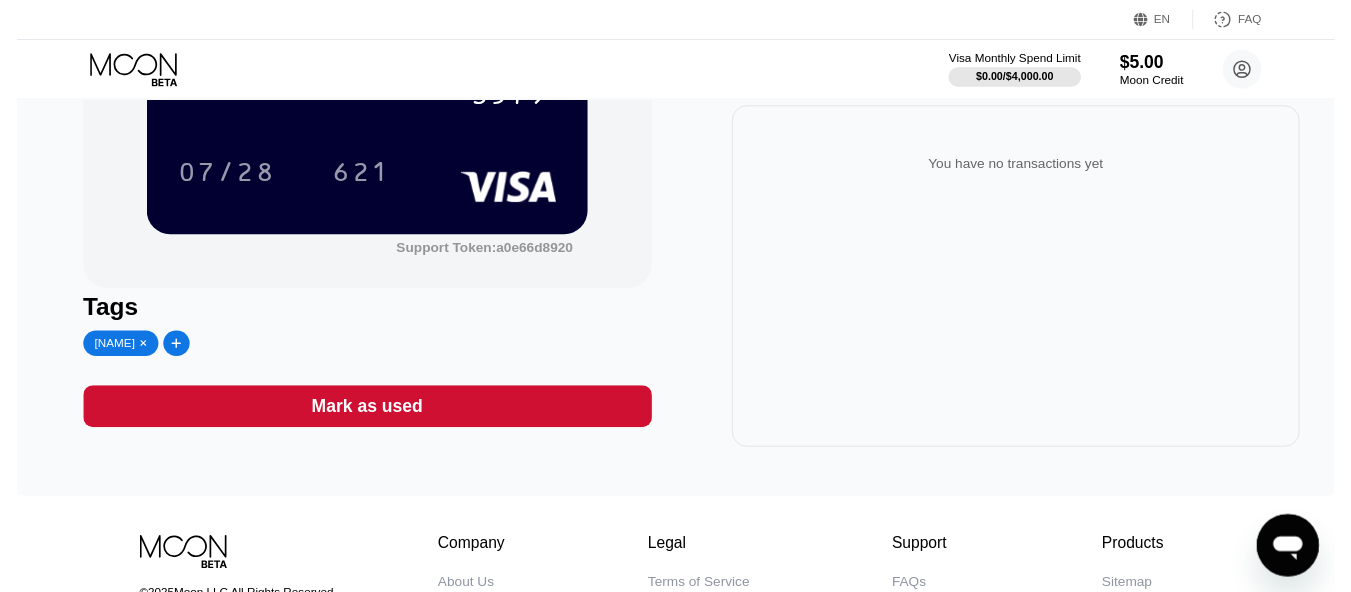 scroll, scrollTop: 0, scrollLeft: 0, axis: both 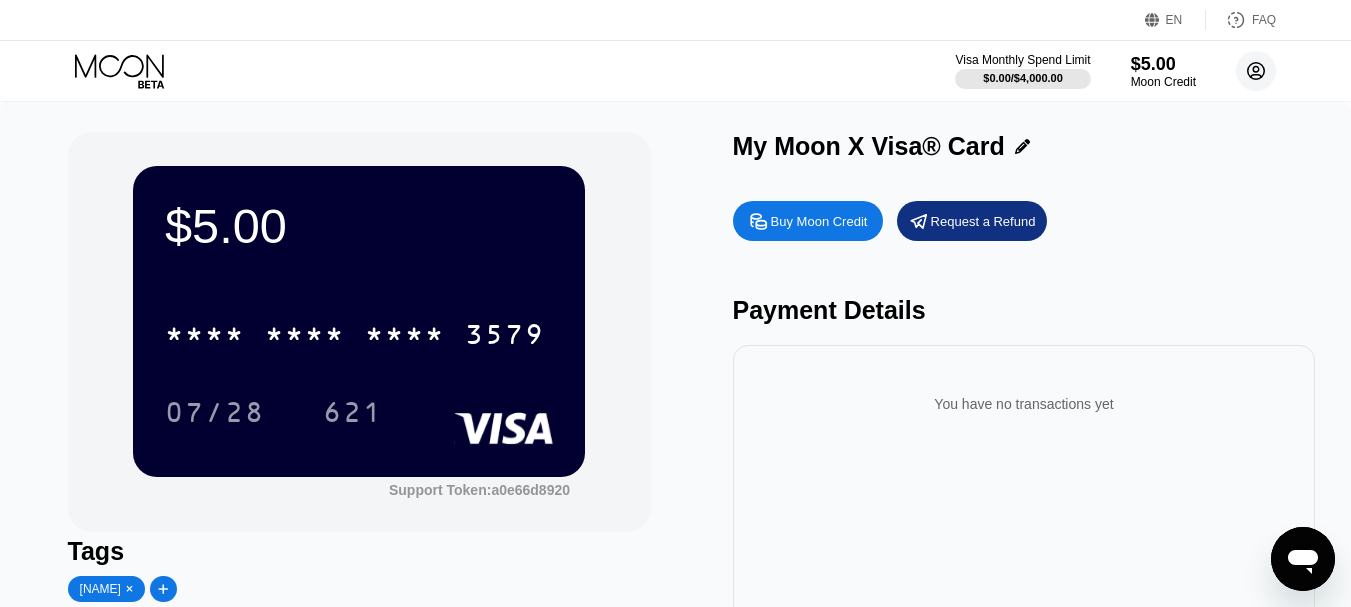click 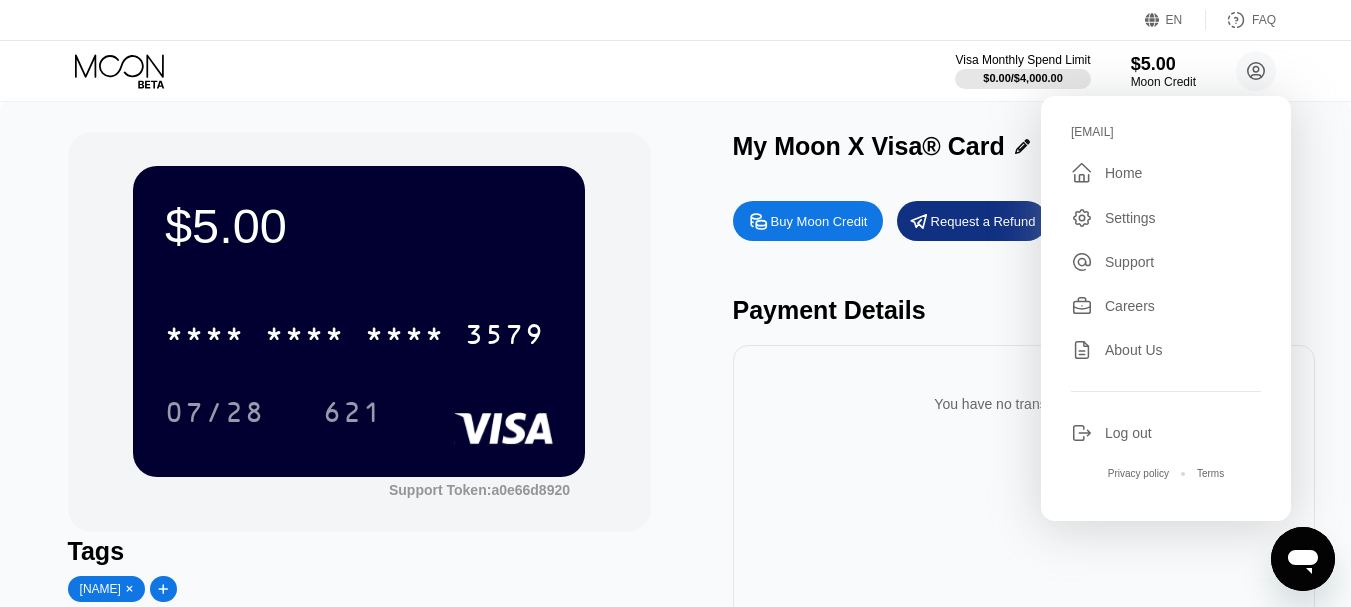 click on "$5.00 * * * * * * * * * * * * 3579 07/28 621 Support Token:  a0e66d8920 Tags Zaya Mark as used My Moon X Visa® Card Buy Moon Credit Request a Refund Payment Details You have no transactions yet" at bounding box center [676, 413] 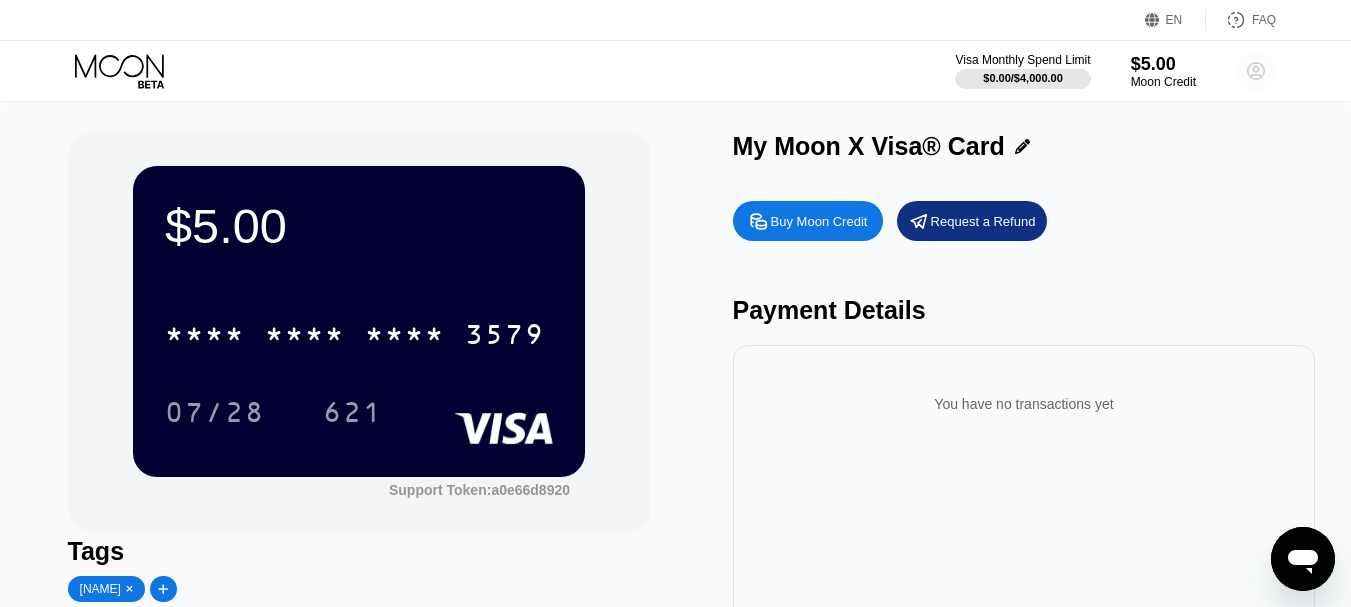 click 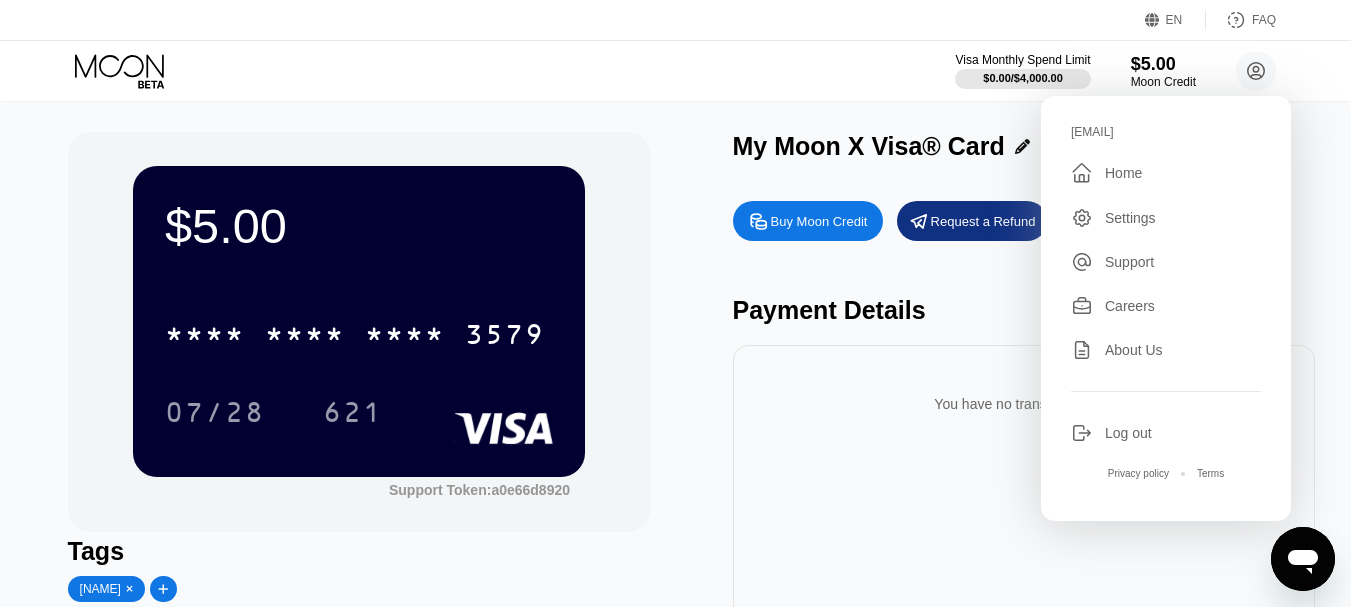 click on "Settings" at bounding box center [1130, 218] 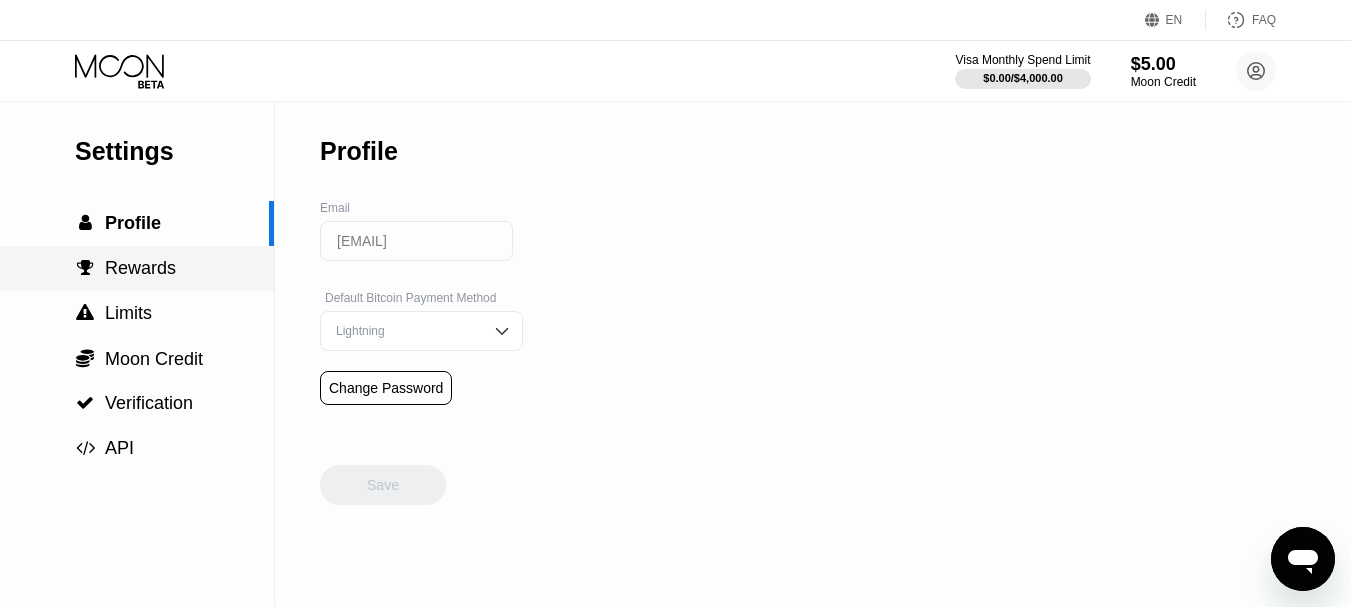 click on " Rewards" at bounding box center [137, 268] 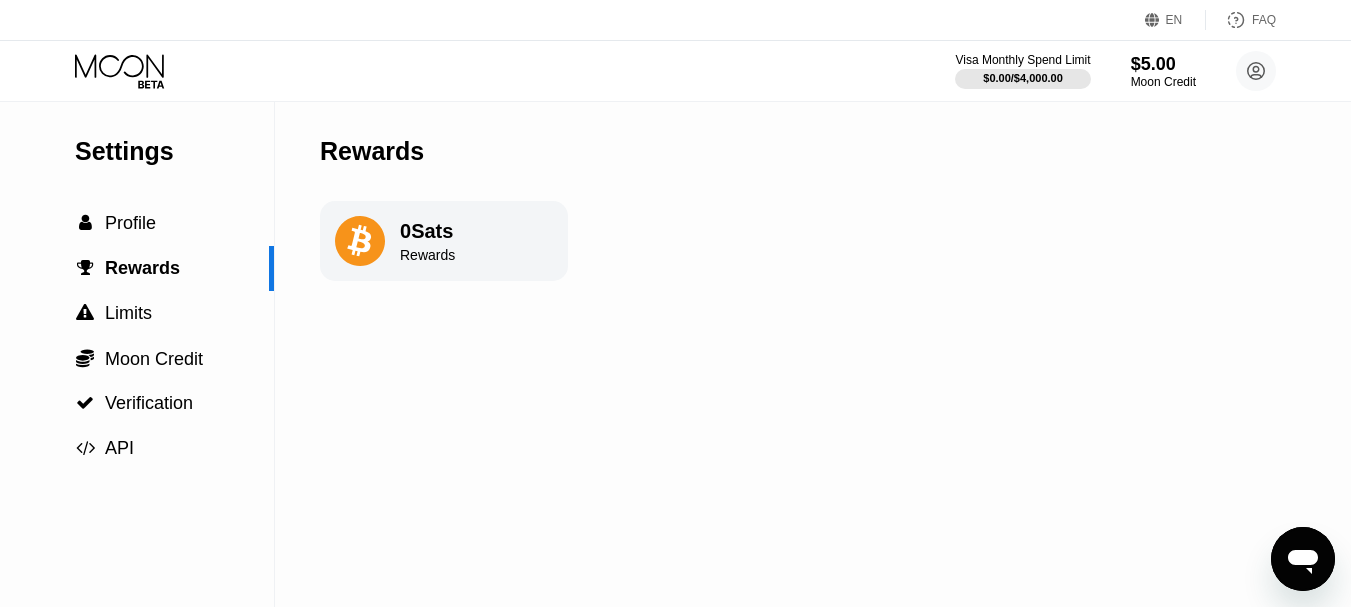 click on "0  Sats" at bounding box center (427, 231) 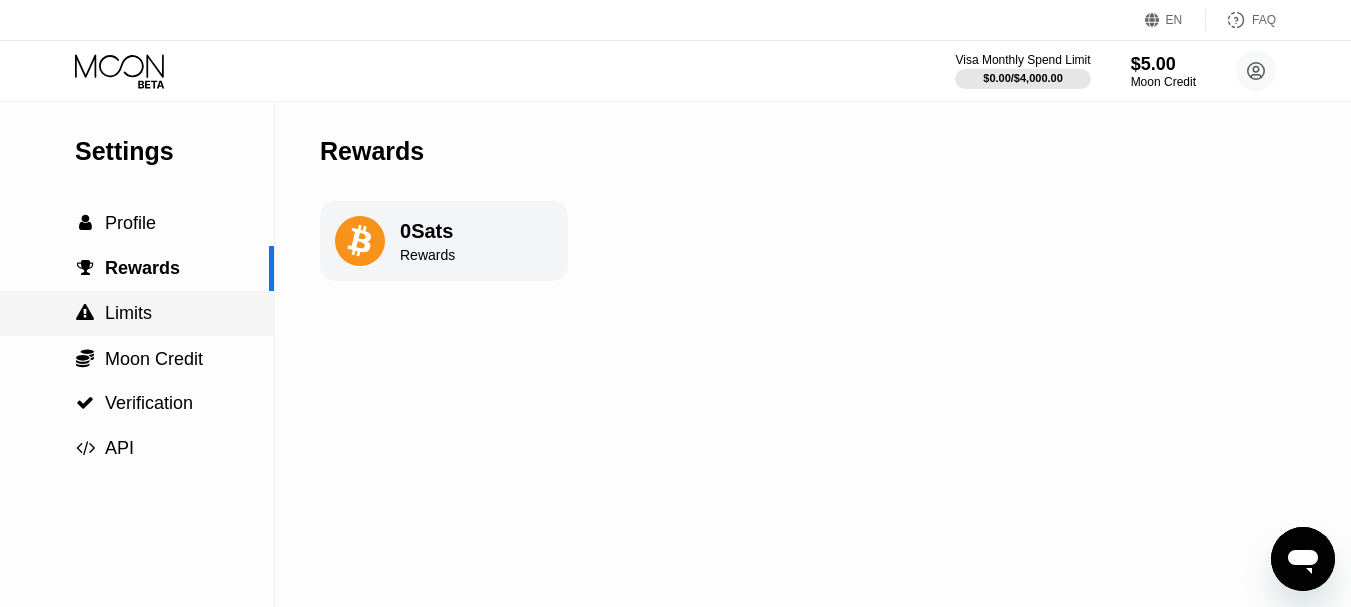 click on "Limits" at bounding box center (128, 313) 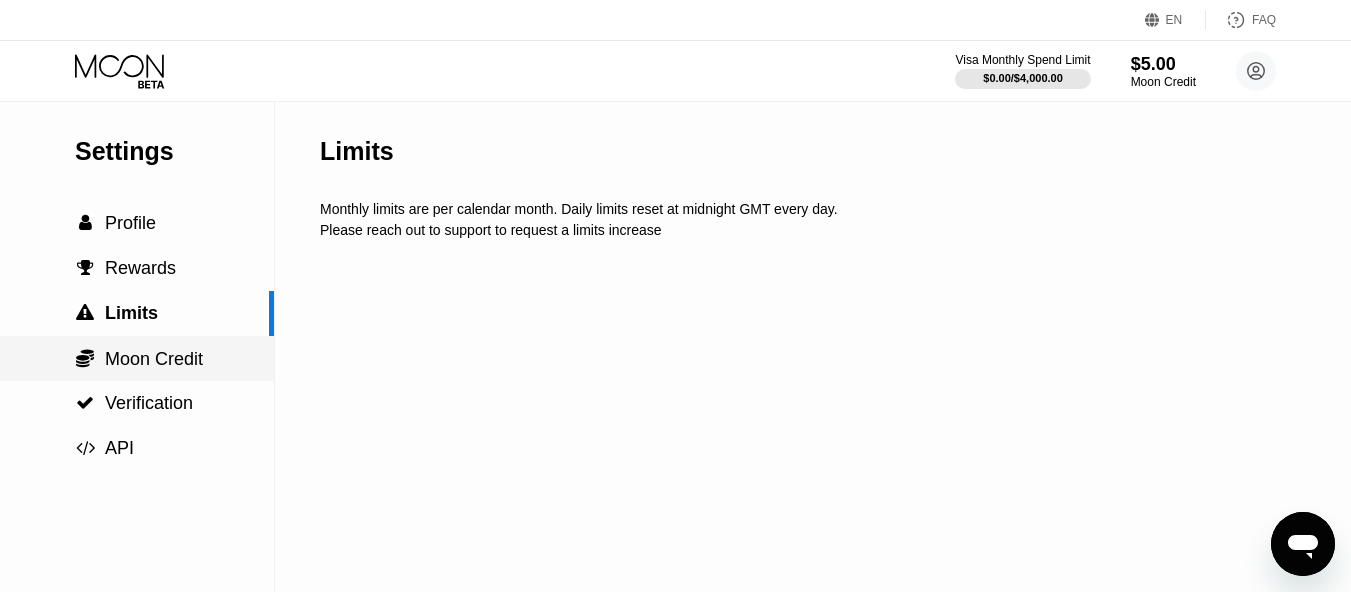 click on "Moon Credit" at bounding box center [154, 359] 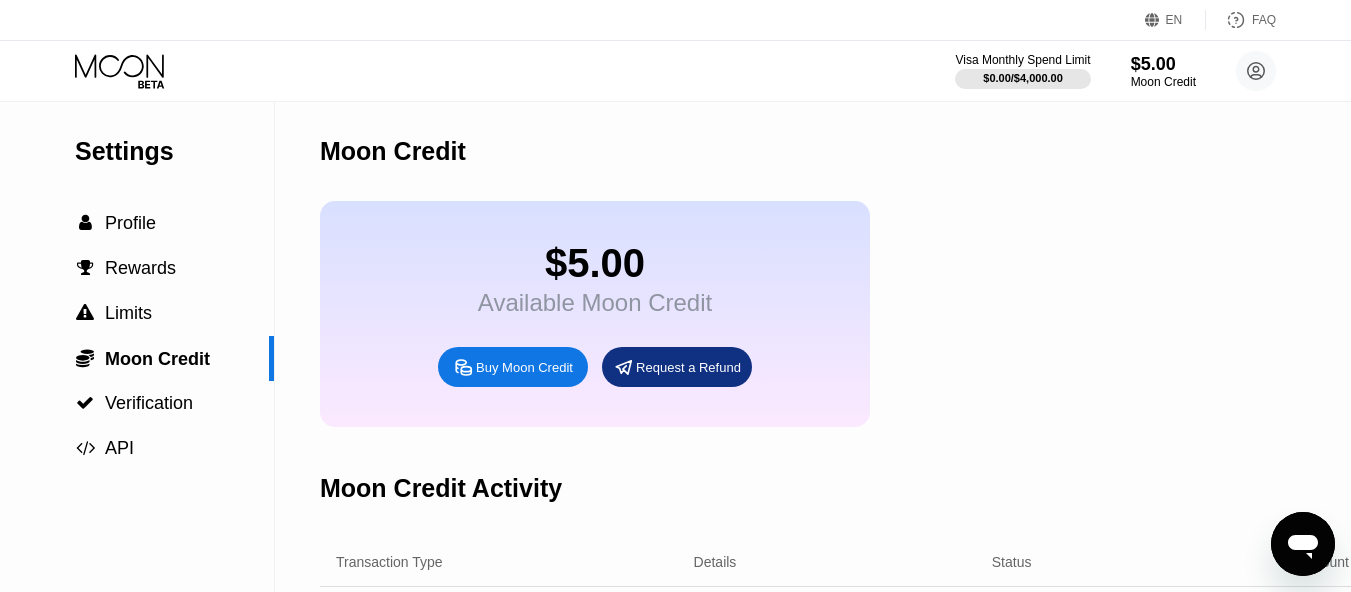 click on "Buy Moon Credit" at bounding box center [524, 367] 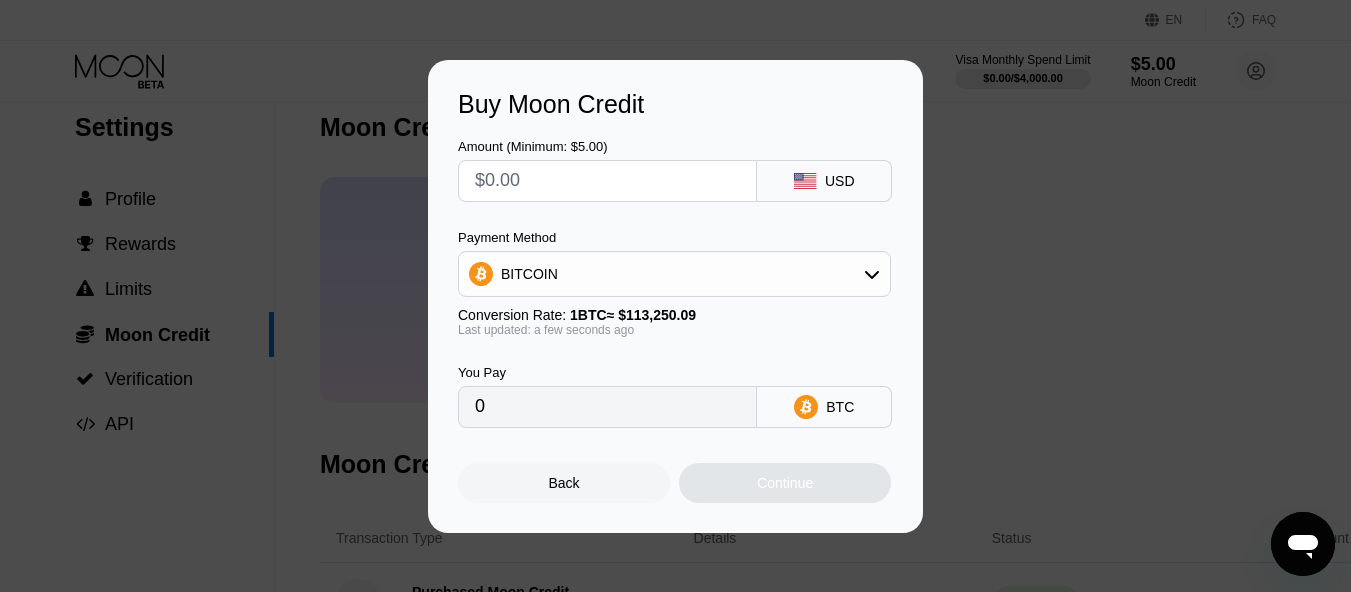 scroll, scrollTop: 0, scrollLeft: 0, axis: both 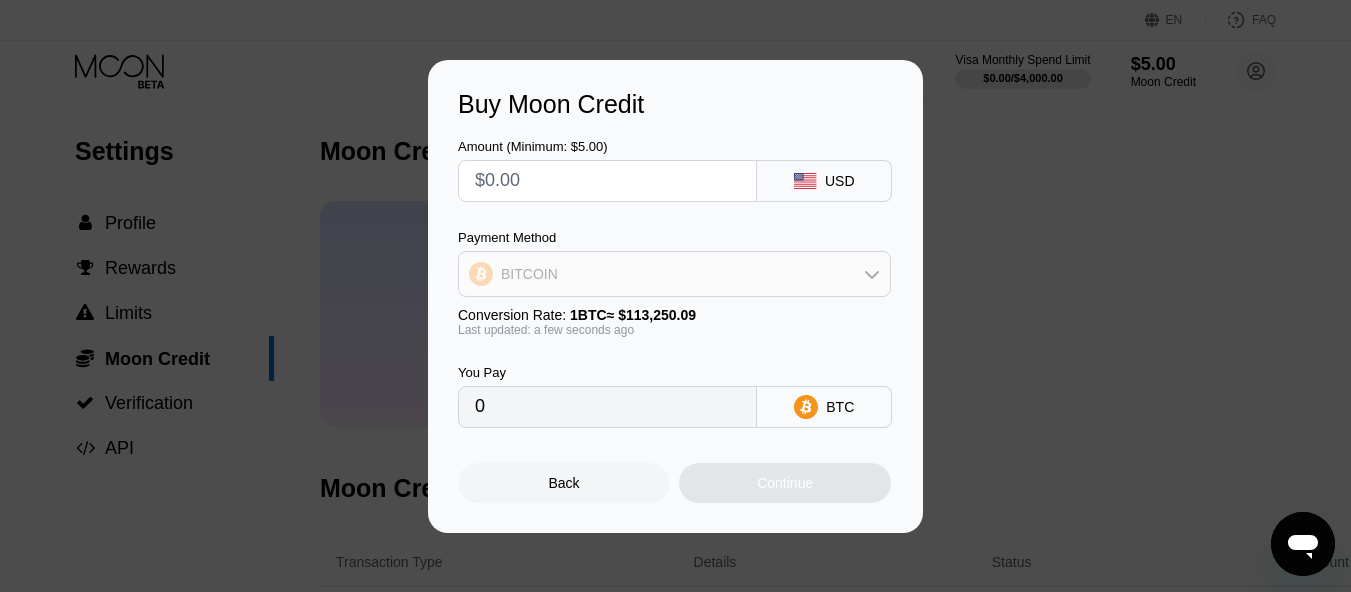 click 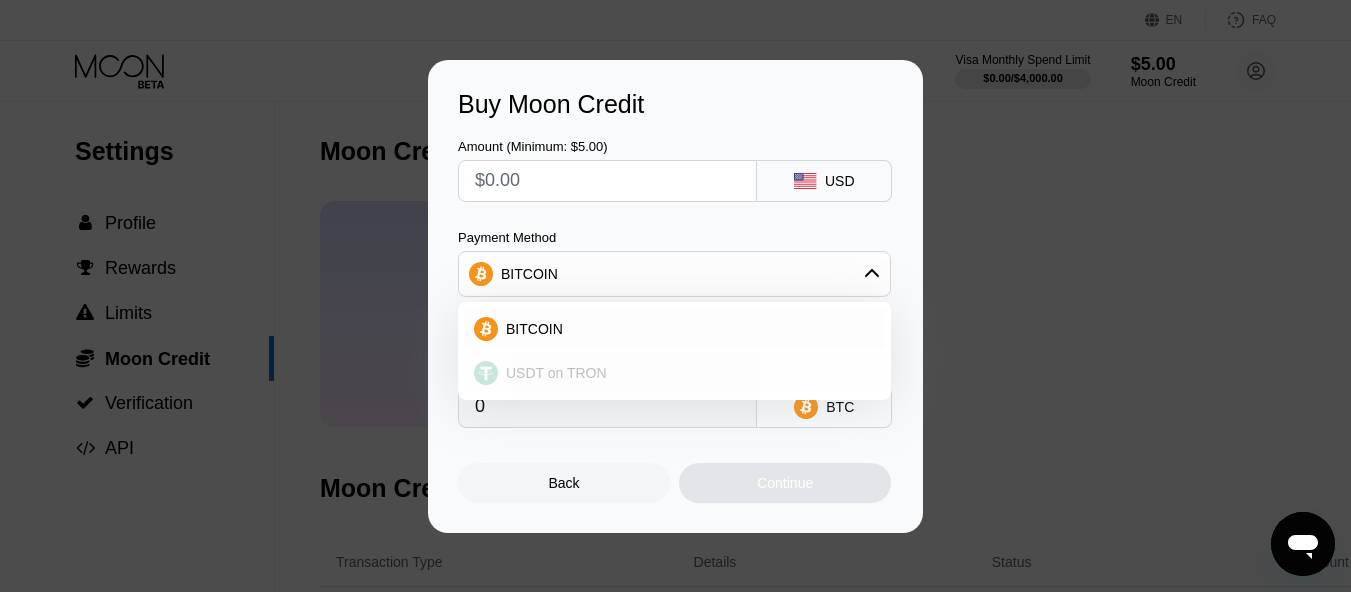 click on "USDT on TRON" at bounding box center (686, 373) 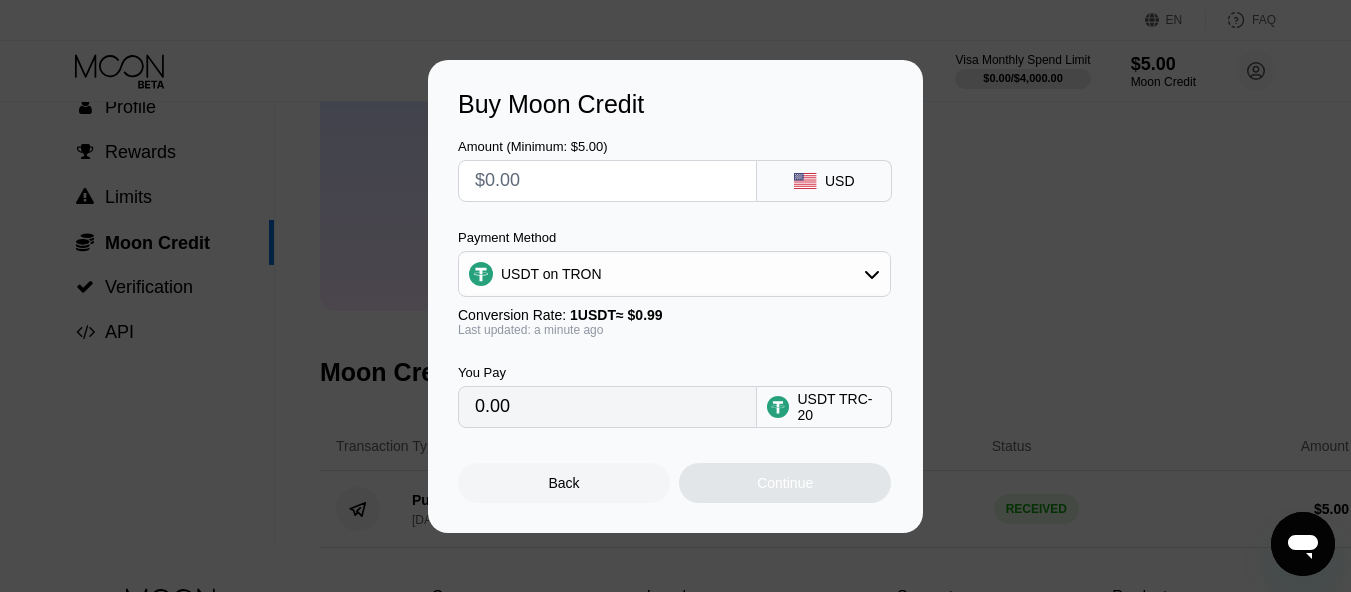 scroll, scrollTop: 0, scrollLeft: 0, axis: both 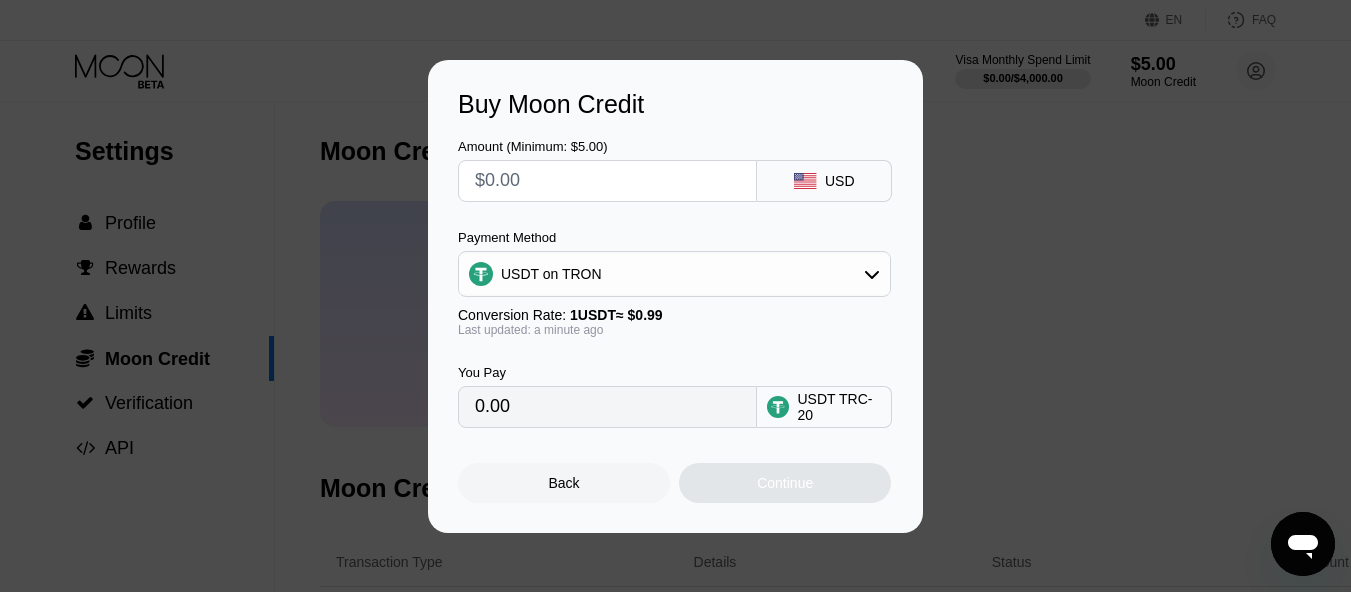 click on "USDT TRC-20" at bounding box center (839, 407) 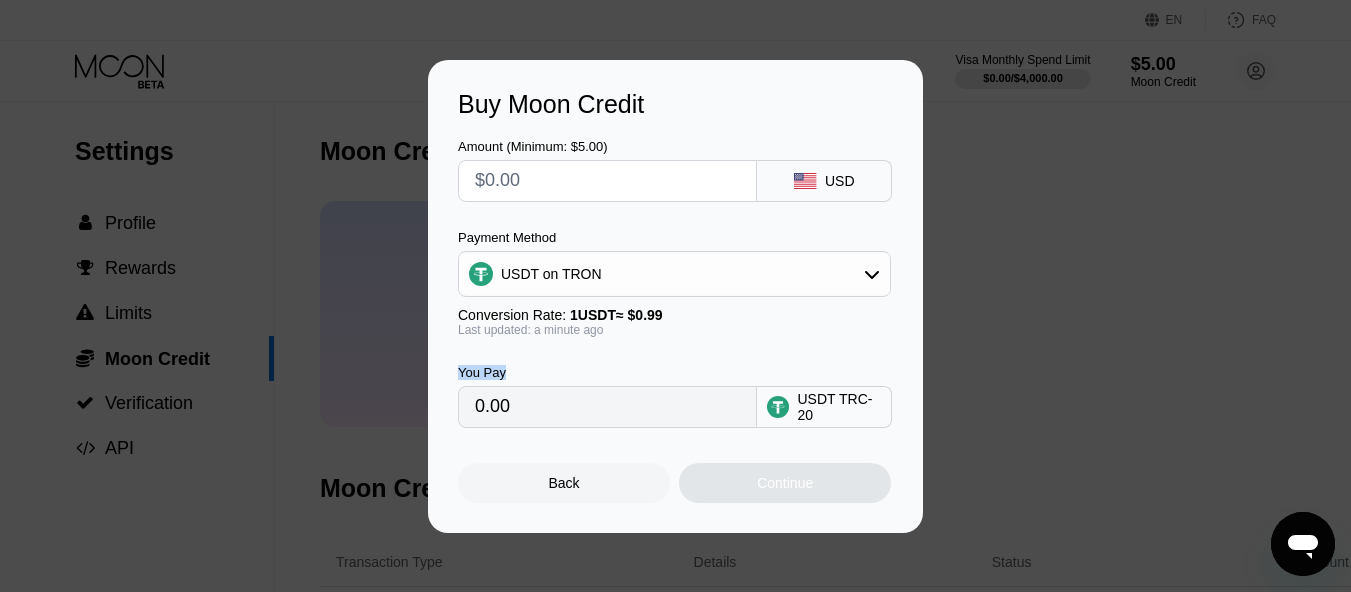 drag, startPoint x: 651, startPoint y: 335, endPoint x: 625, endPoint y: 375, distance: 47.707443 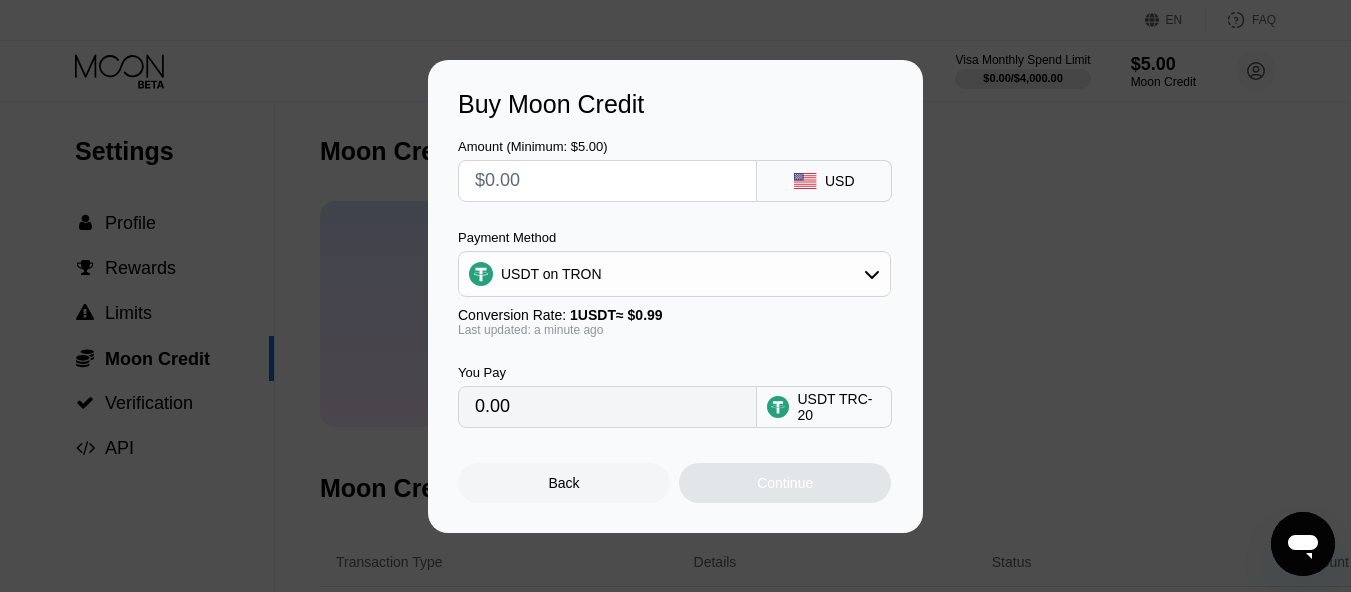 click on "You Pay 0.00" at bounding box center [607, 396] 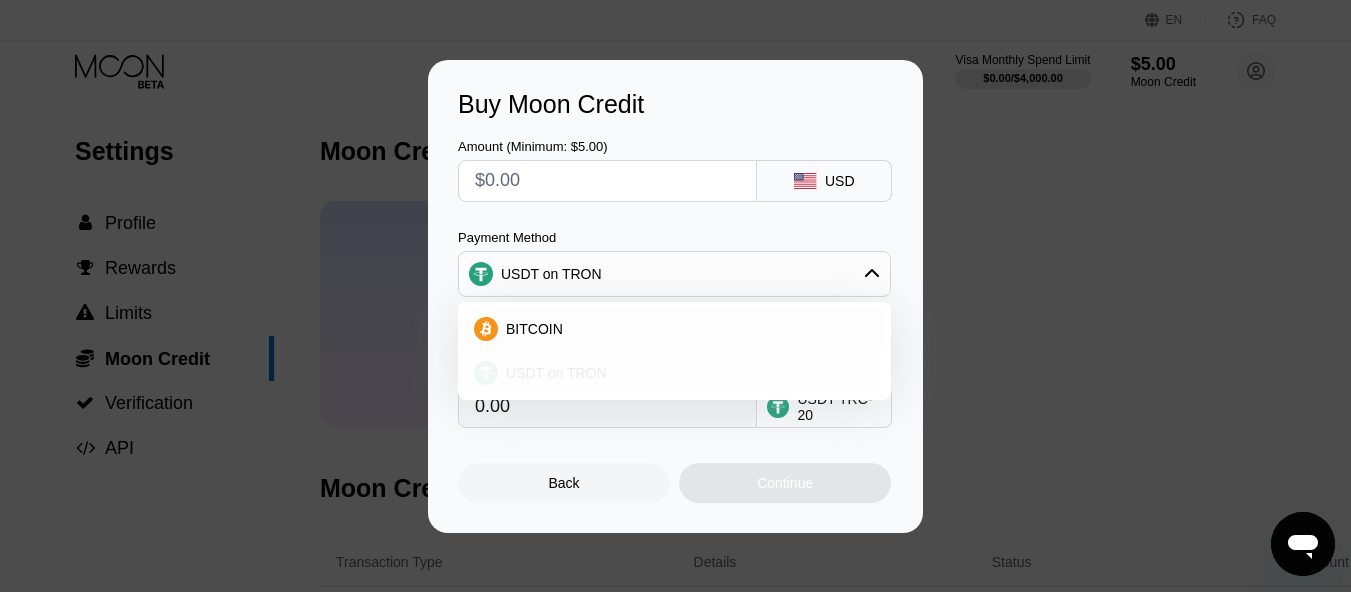 click on "USDT on TRON" at bounding box center [674, 373] 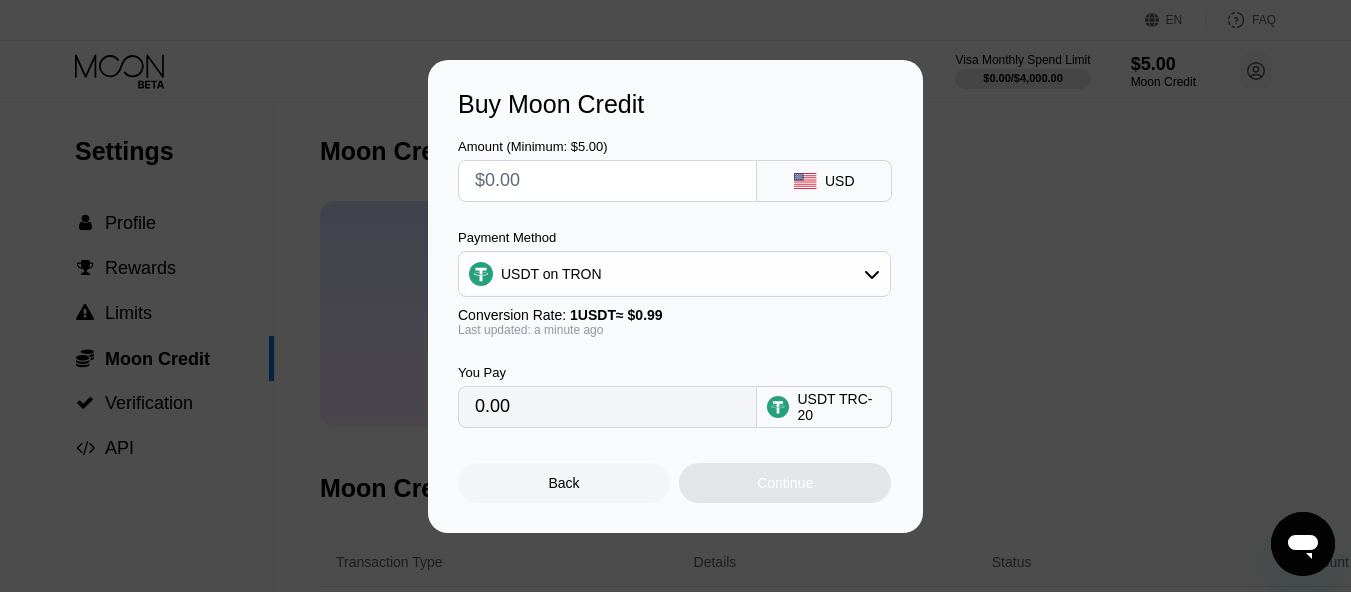 click at bounding box center [607, 181] 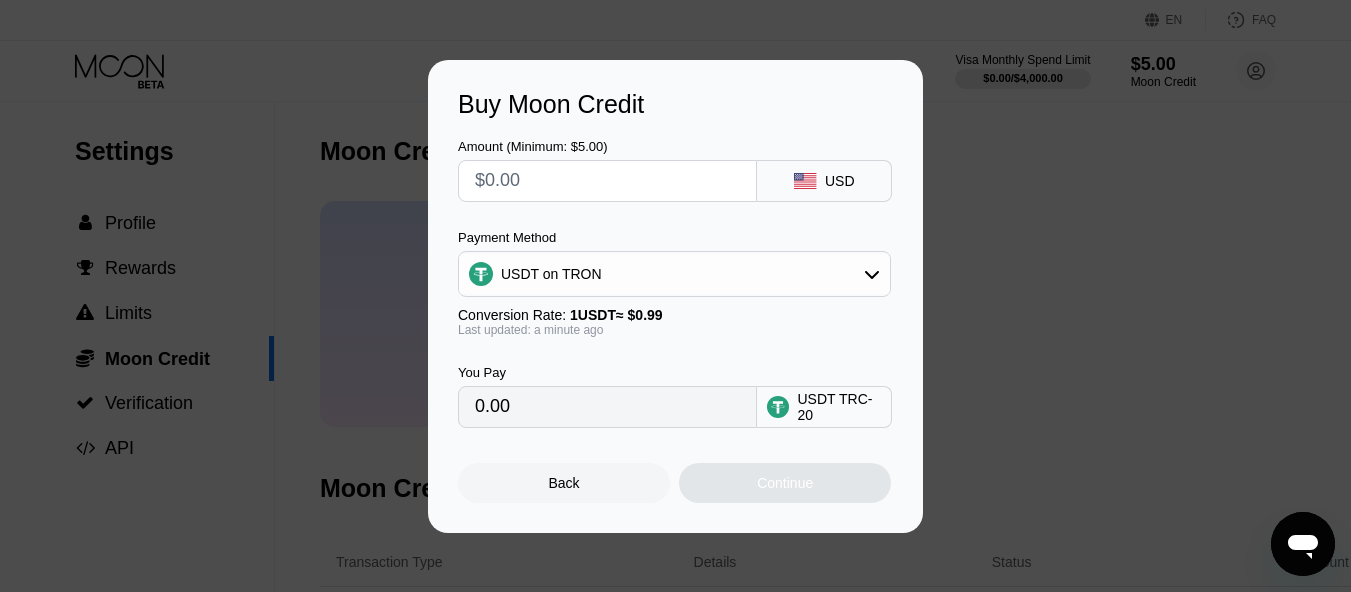 click on "Back" at bounding box center [564, 483] 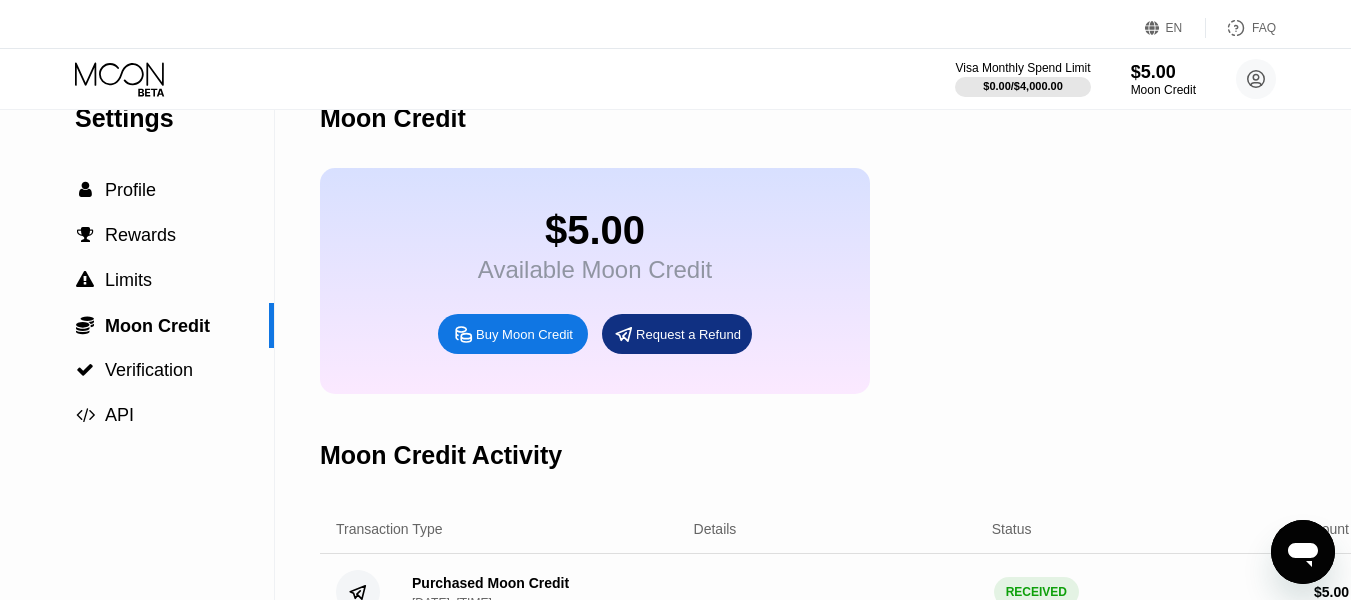 scroll, scrollTop: 0, scrollLeft: 0, axis: both 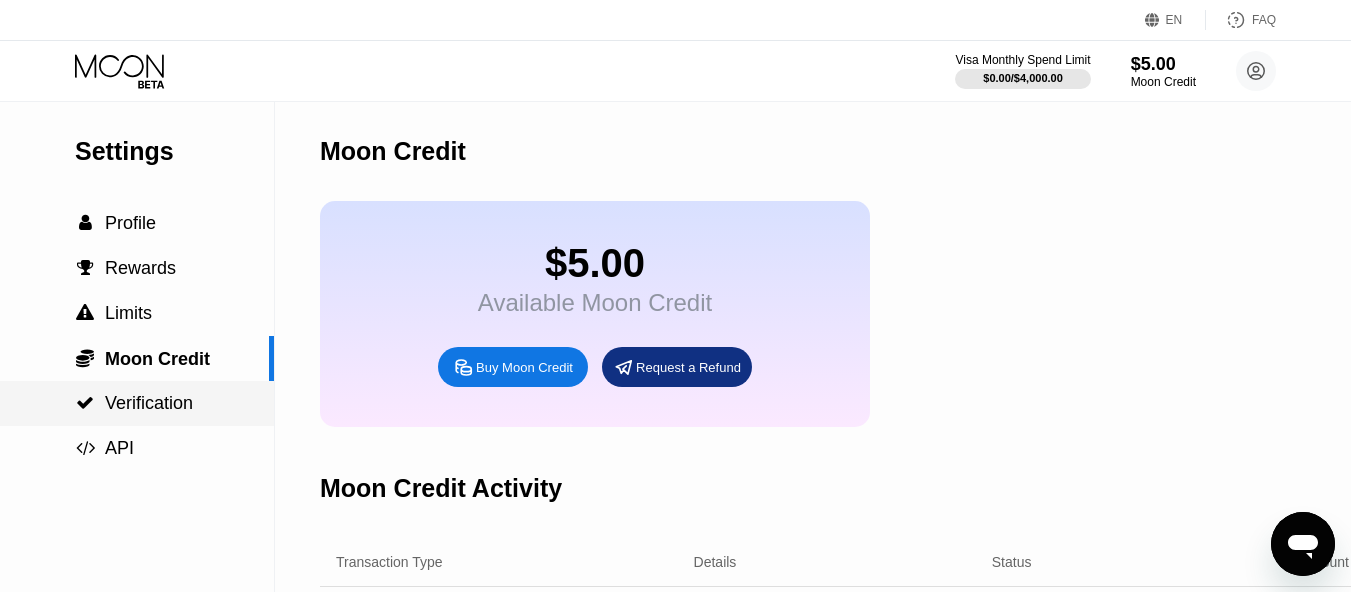 click on "Verification" at bounding box center [149, 403] 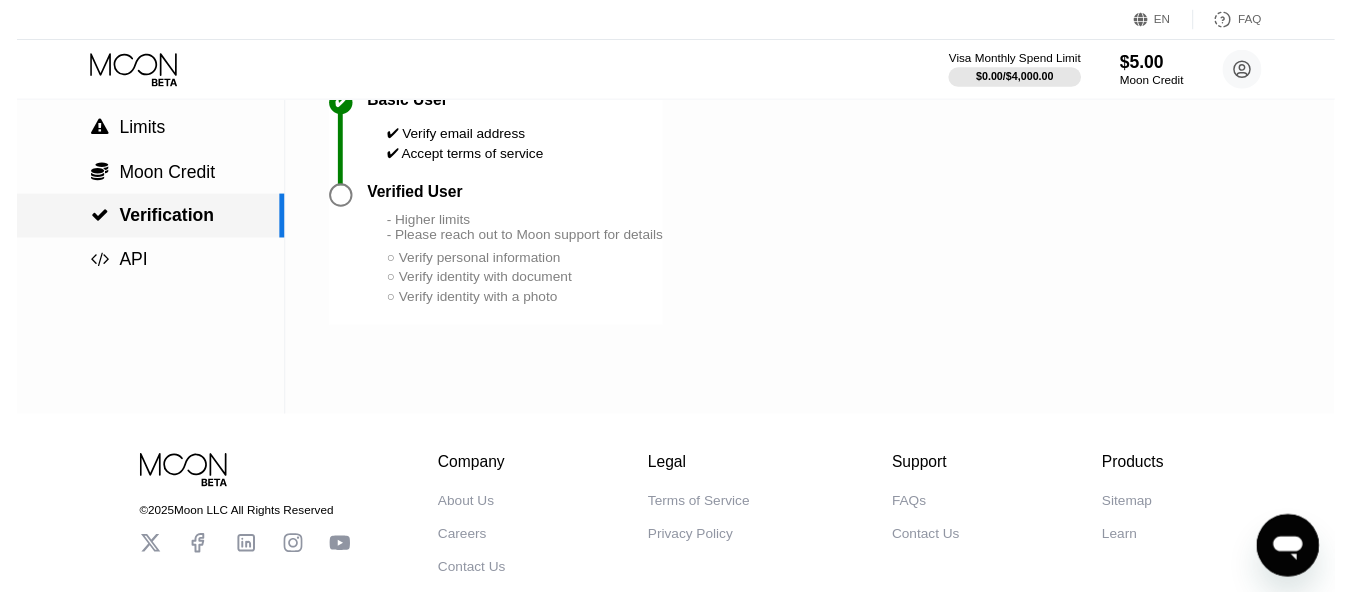 scroll, scrollTop: 0, scrollLeft: 0, axis: both 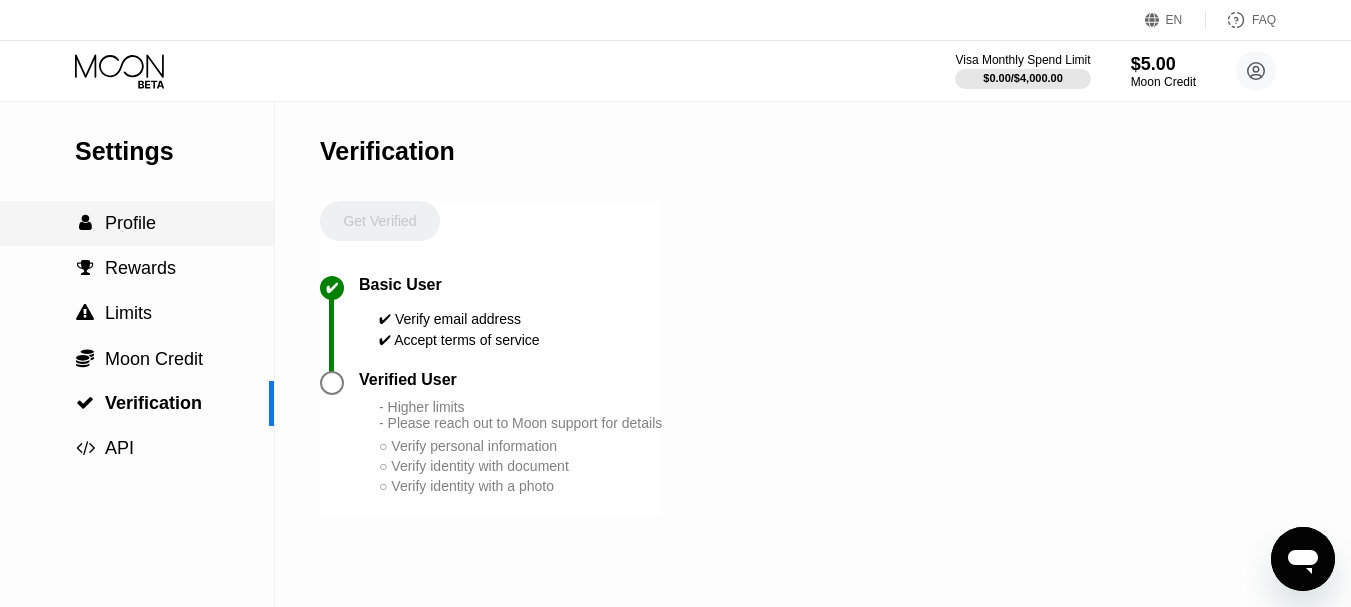 click on " Profile" at bounding box center [137, 223] 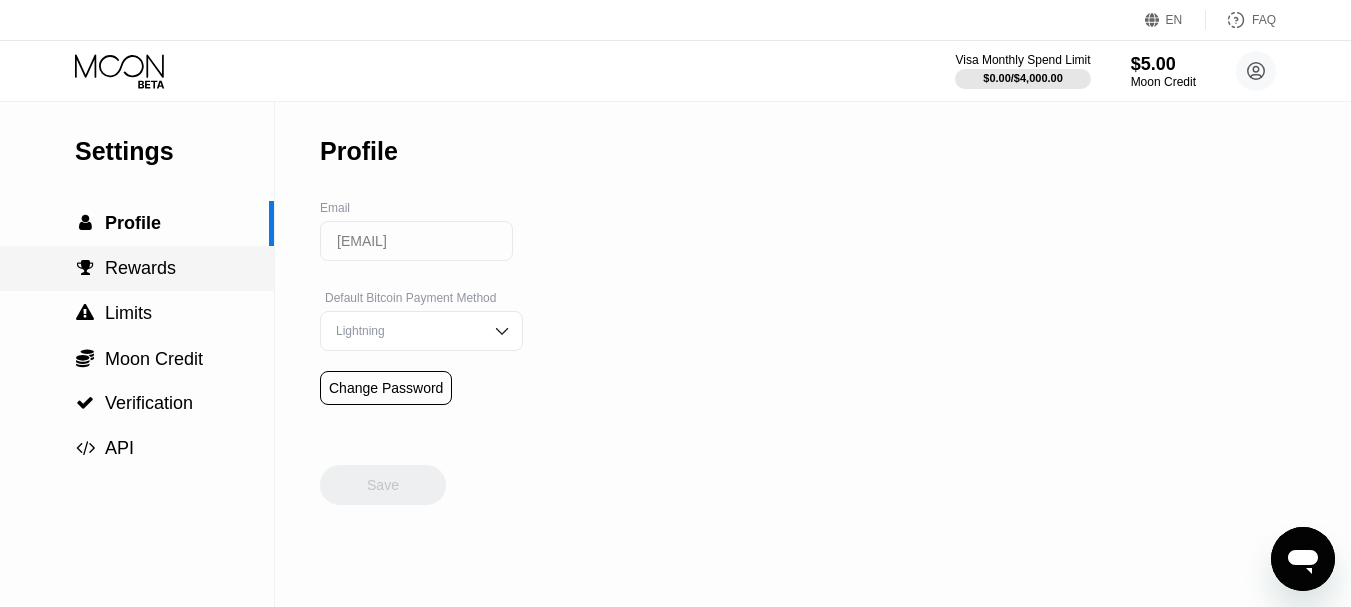 click on "Rewards" at bounding box center [140, 268] 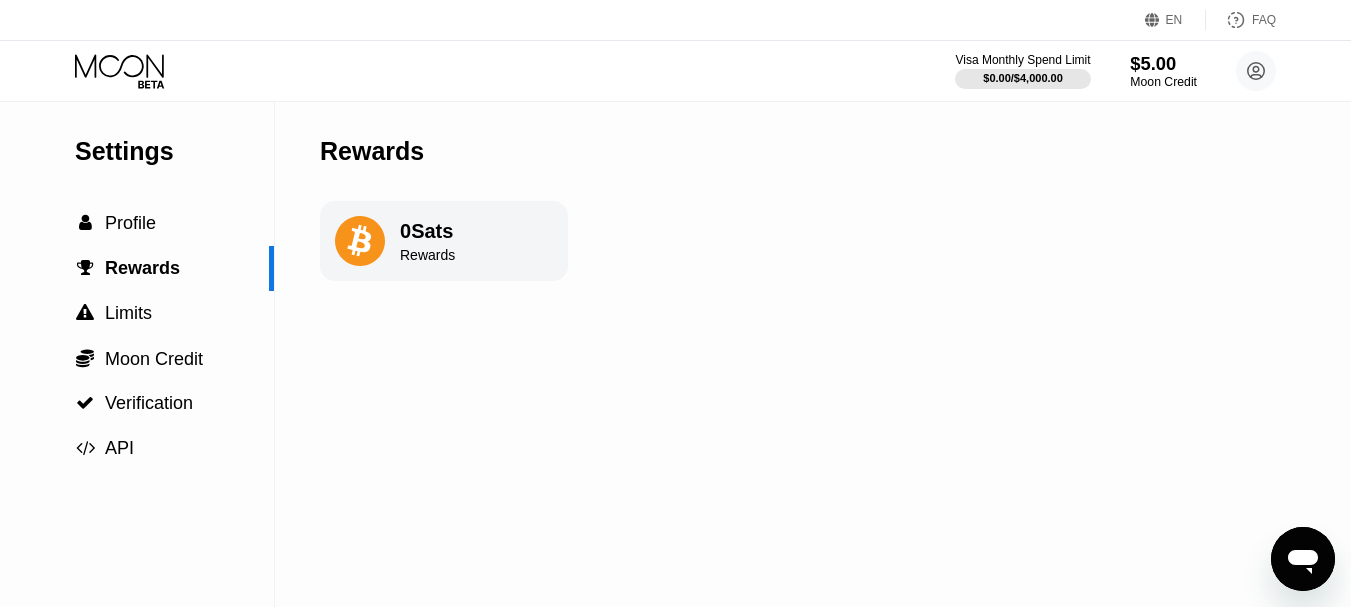 click on "$5.00" at bounding box center (1163, 63) 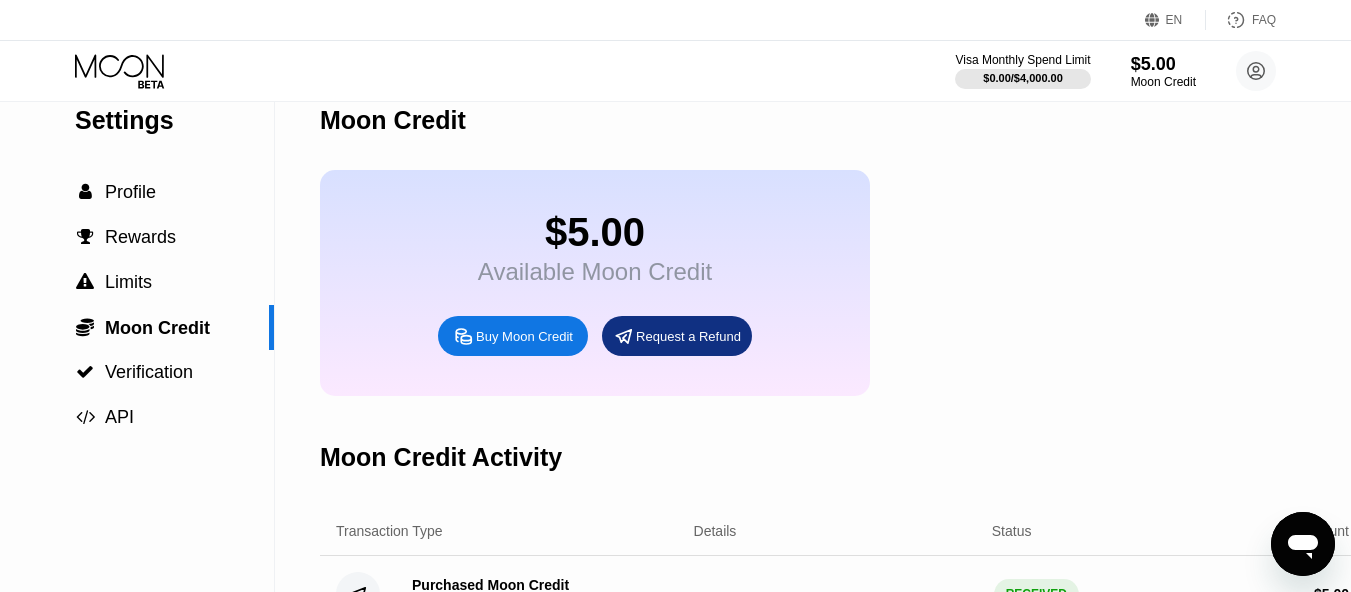 scroll, scrollTop: 0, scrollLeft: 0, axis: both 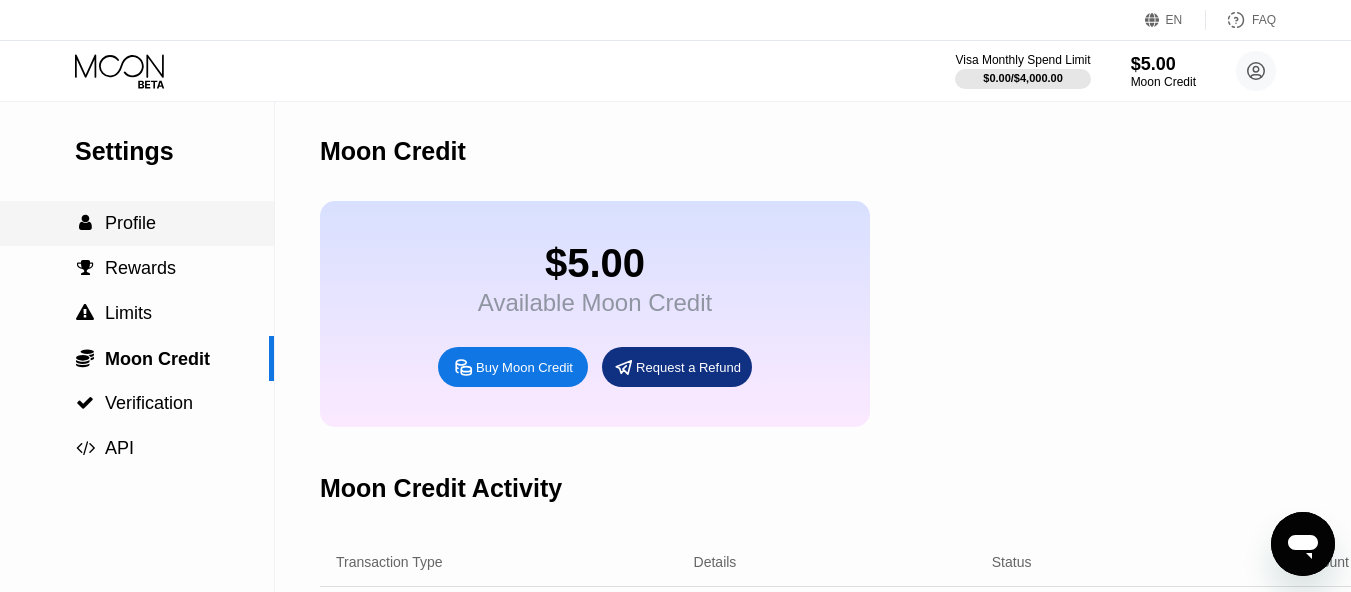 click on " Profile" at bounding box center [137, 223] 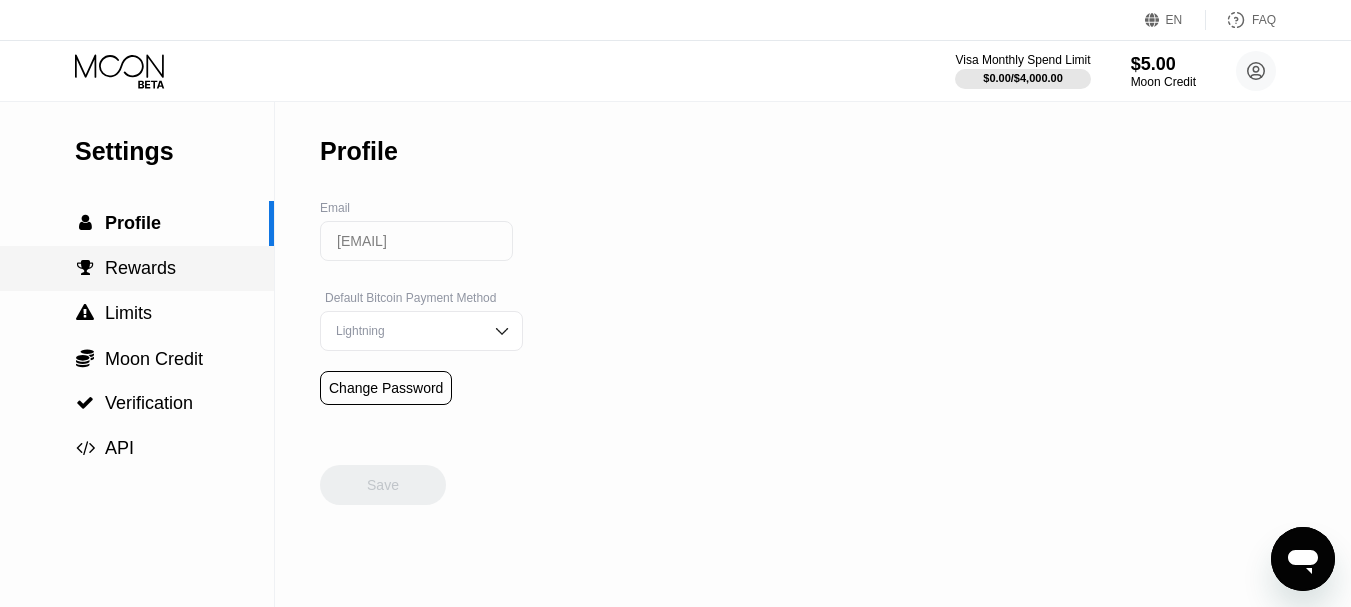 click on " Rewards" at bounding box center [137, 268] 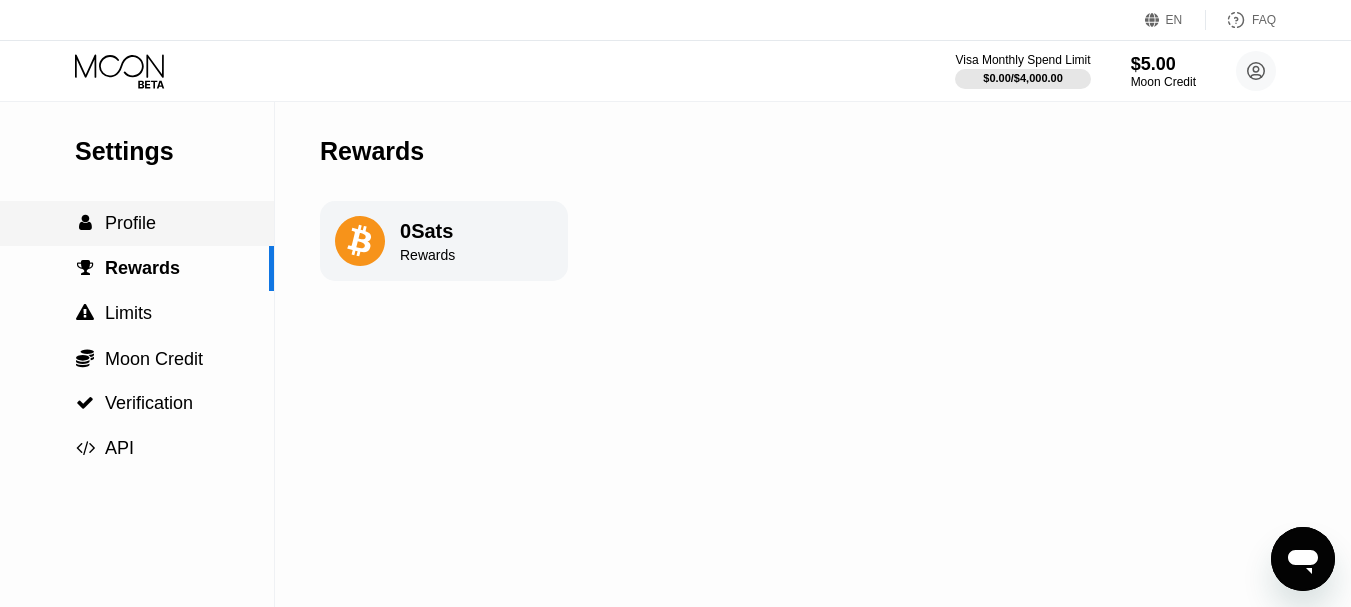 click on " Profile" at bounding box center (137, 223) 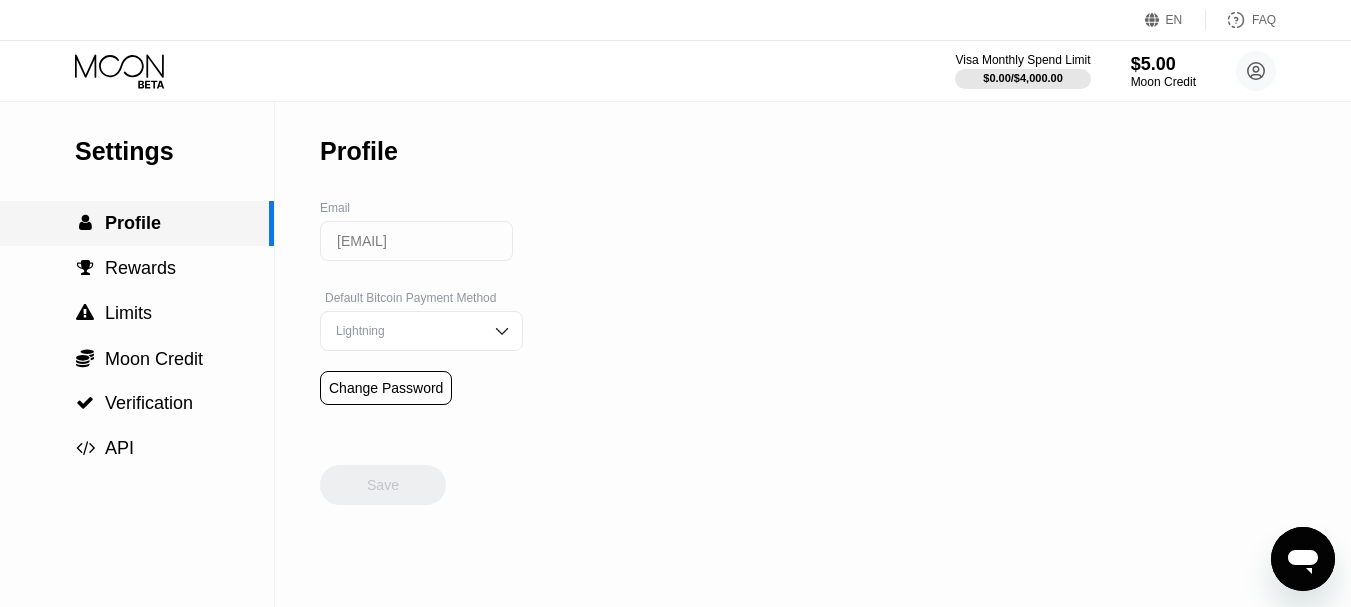 click on "Profile" at bounding box center (133, 223) 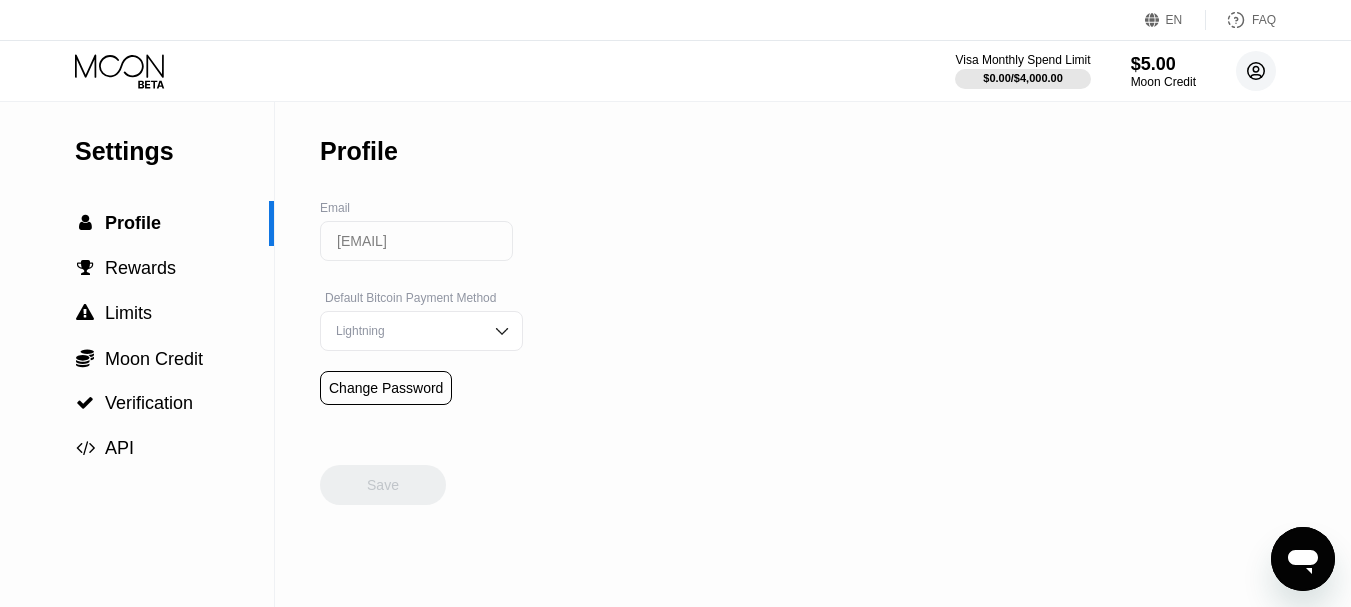 click 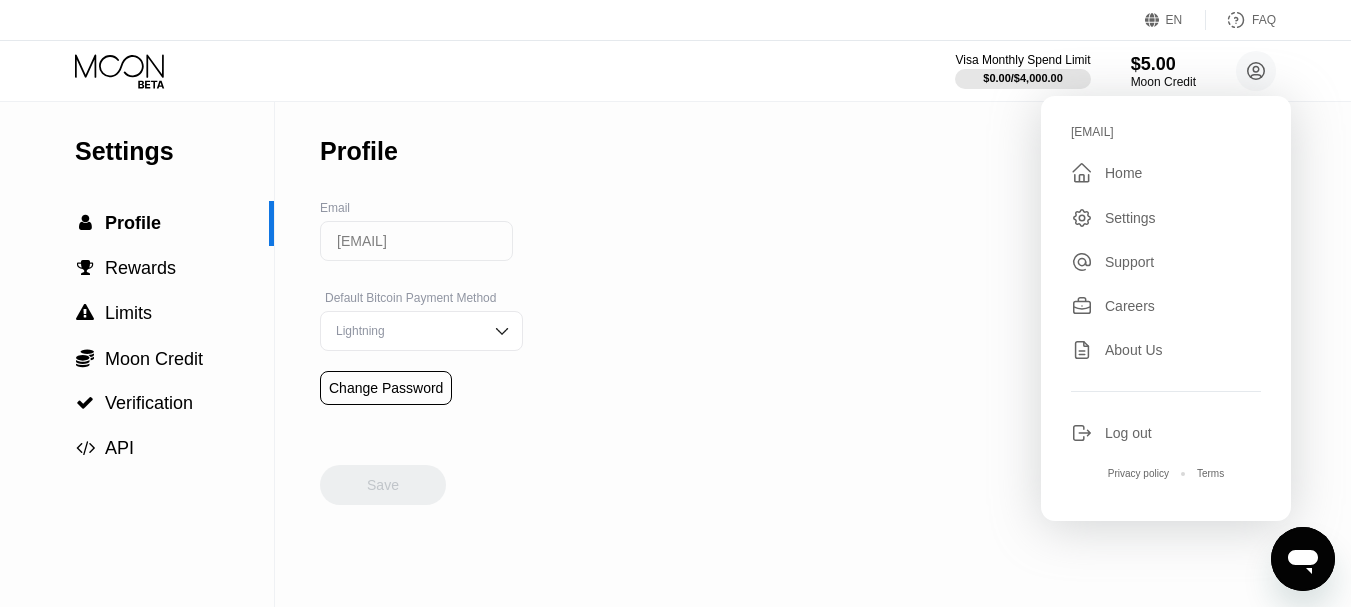 click on "Home" at bounding box center (1123, 173) 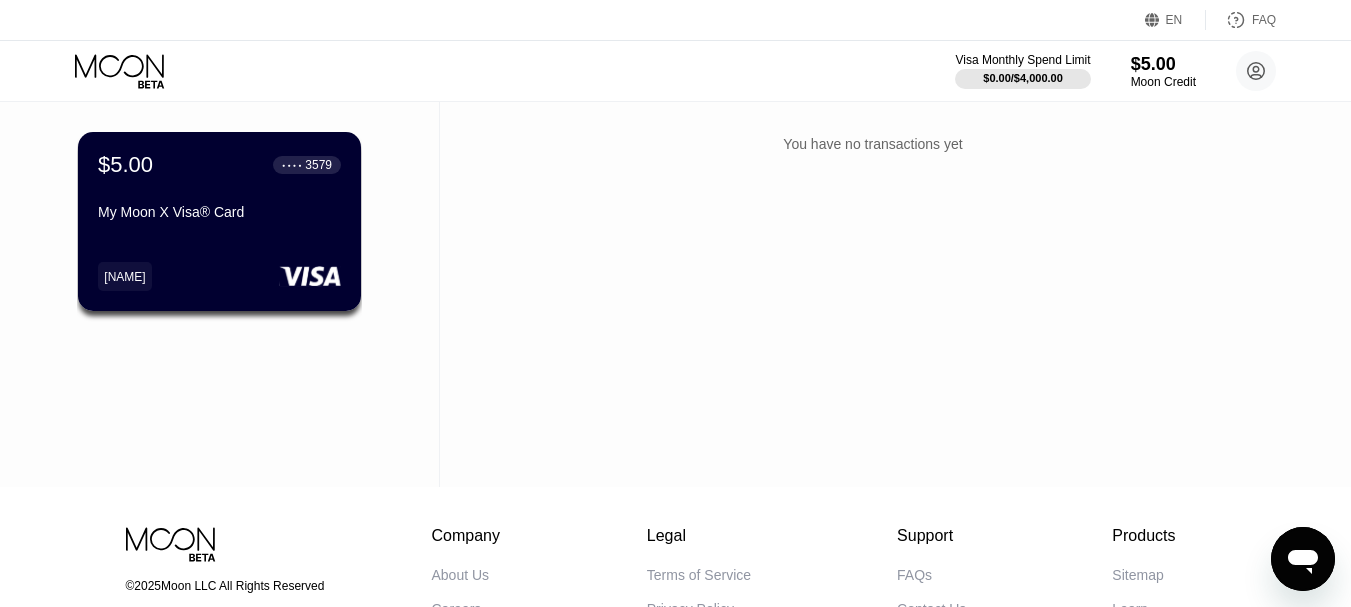 scroll, scrollTop: 0, scrollLeft: 0, axis: both 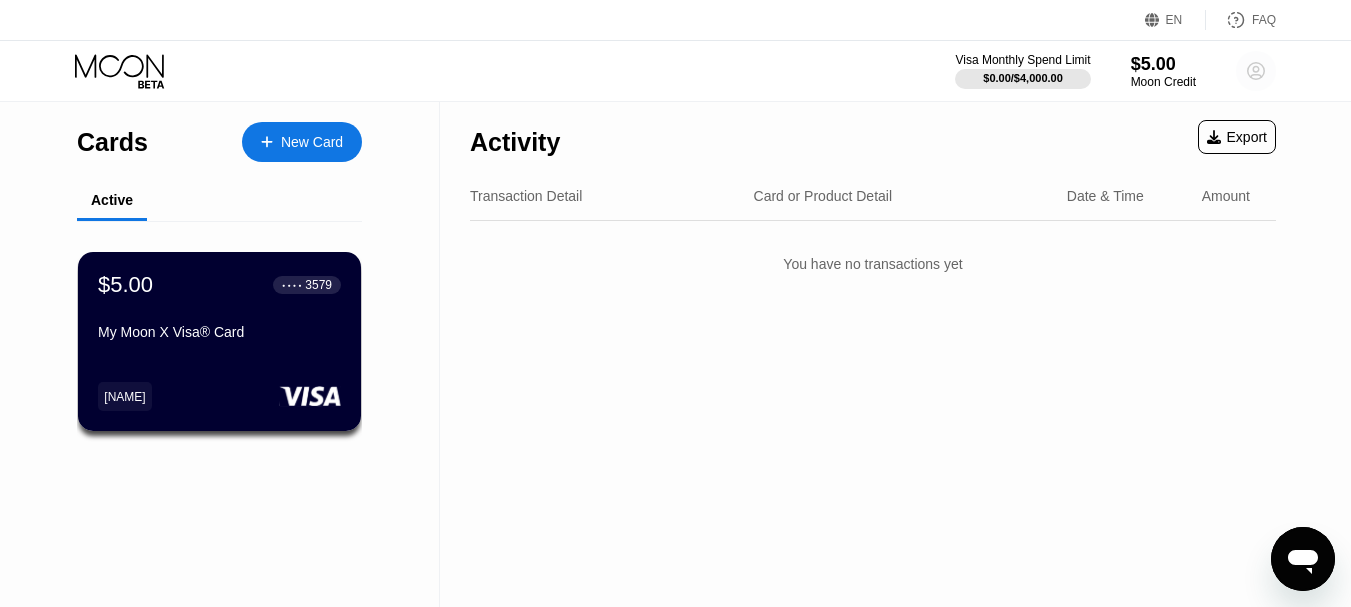 click 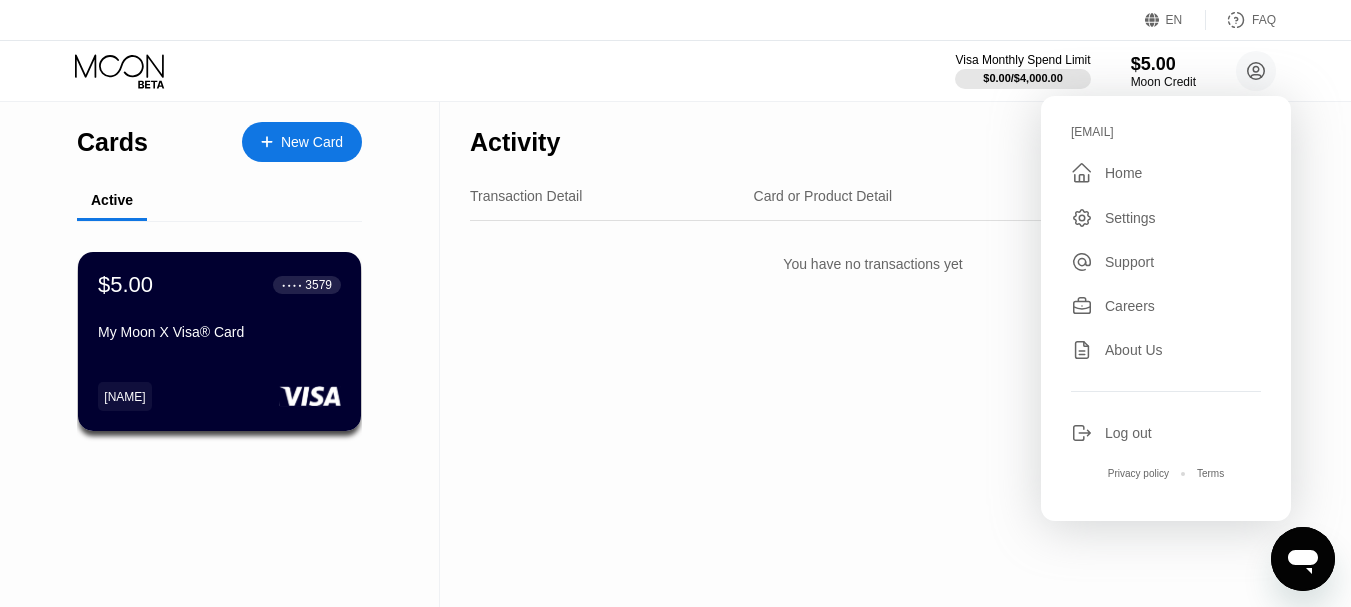 click on "Settings" at bounding box center [1130, 218] 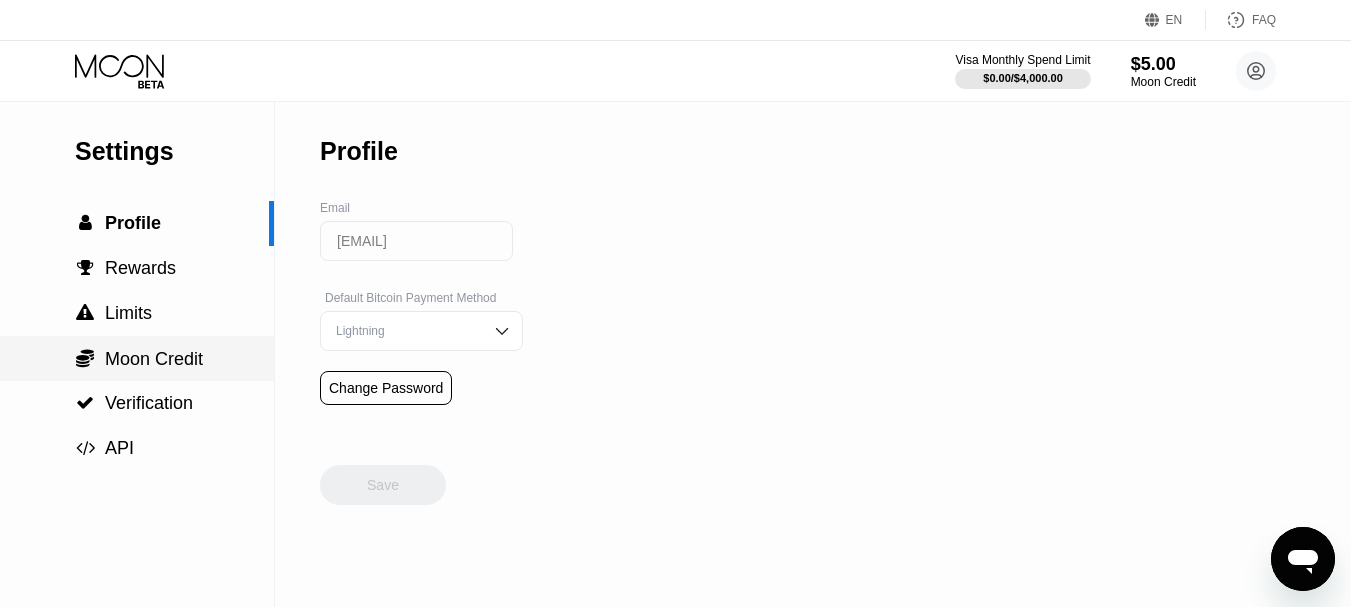 click on "Moon Credit" at bounding box center [154, 359] 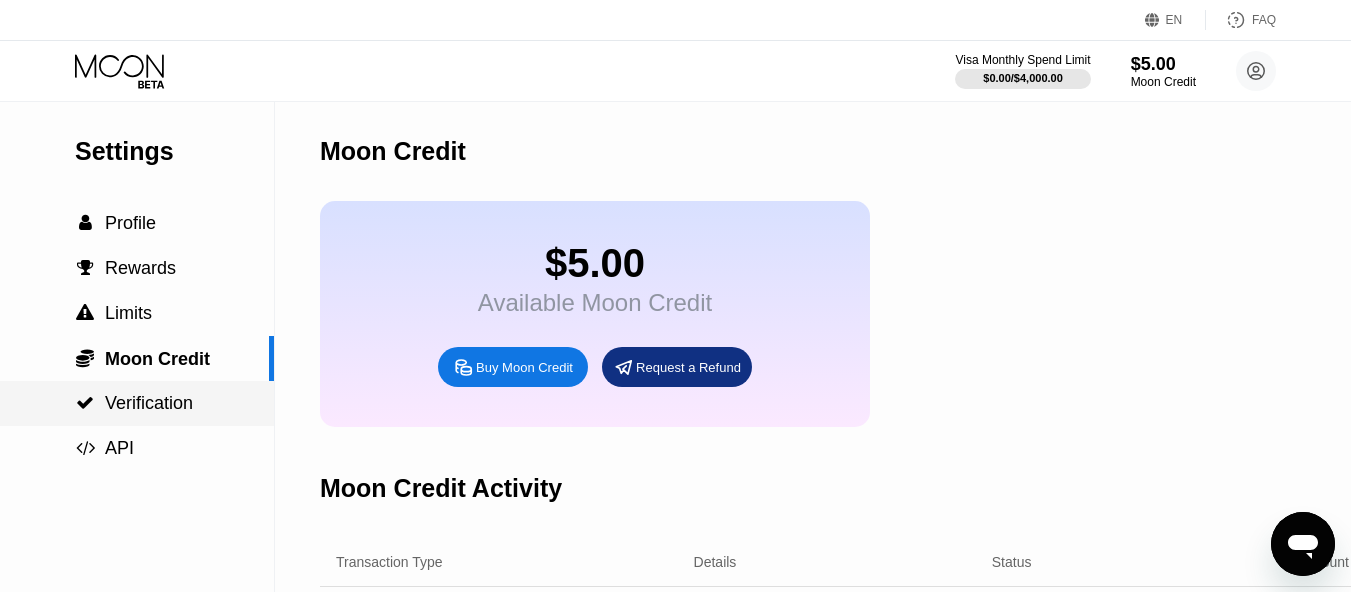 drag, startPoint x: 162, startPoint y: 408, endPoint x: 162, endPoint y: 395, distance: 13 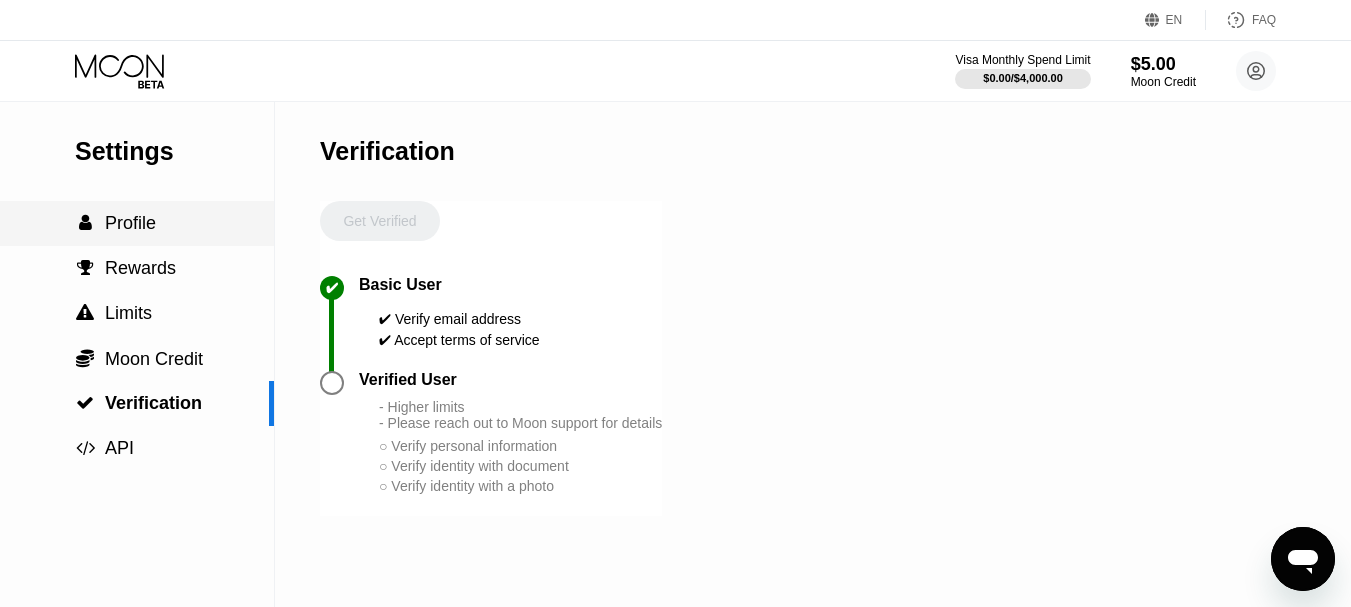 click on " Profile" at bounding box center [137, 223] 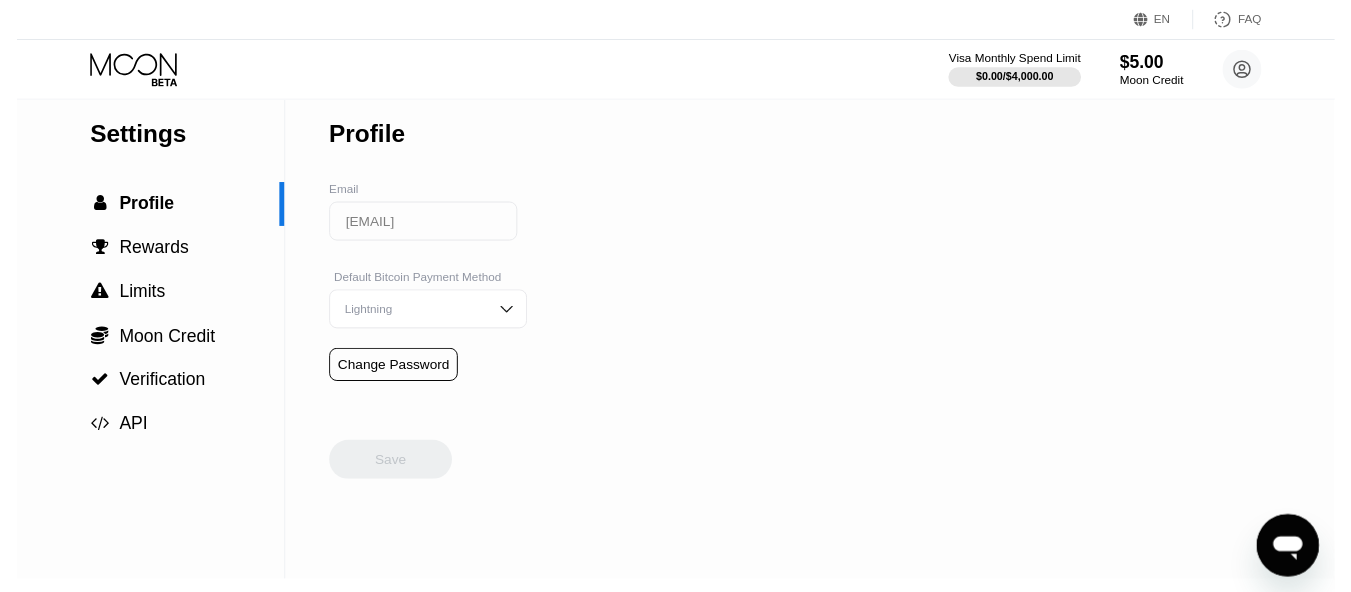 scroll, scrollTop: 0, scrollLeft: 0, axis: both 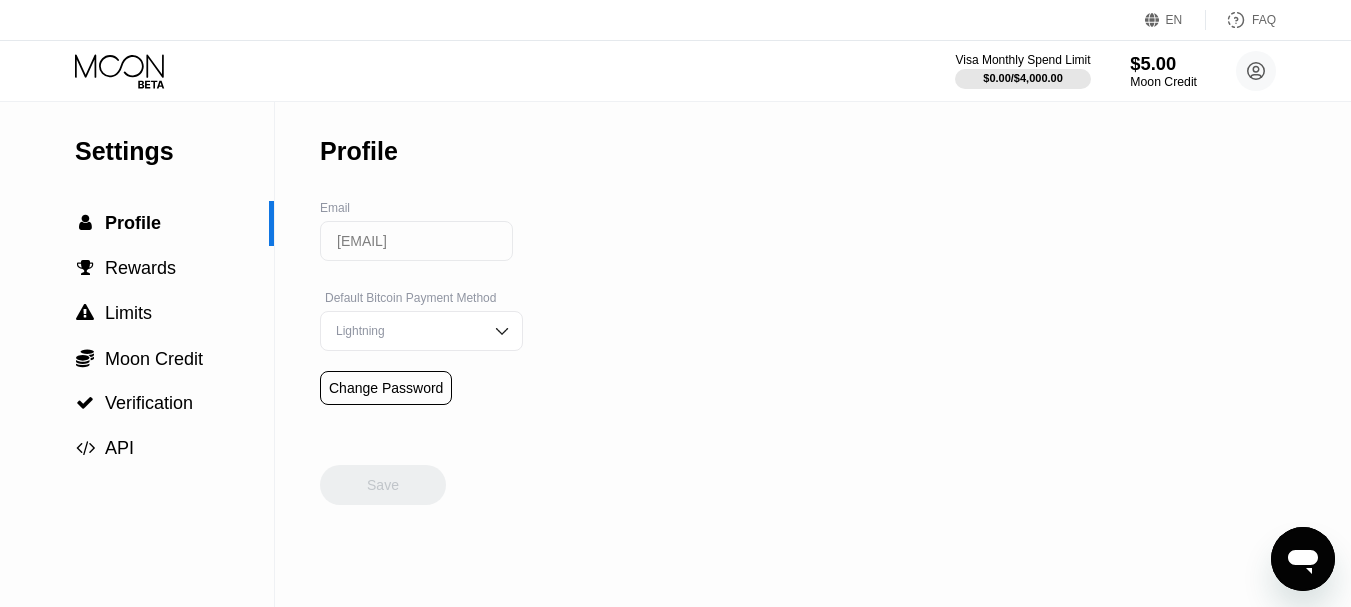 click on "$5.00" at bounding box center [1163, 63] 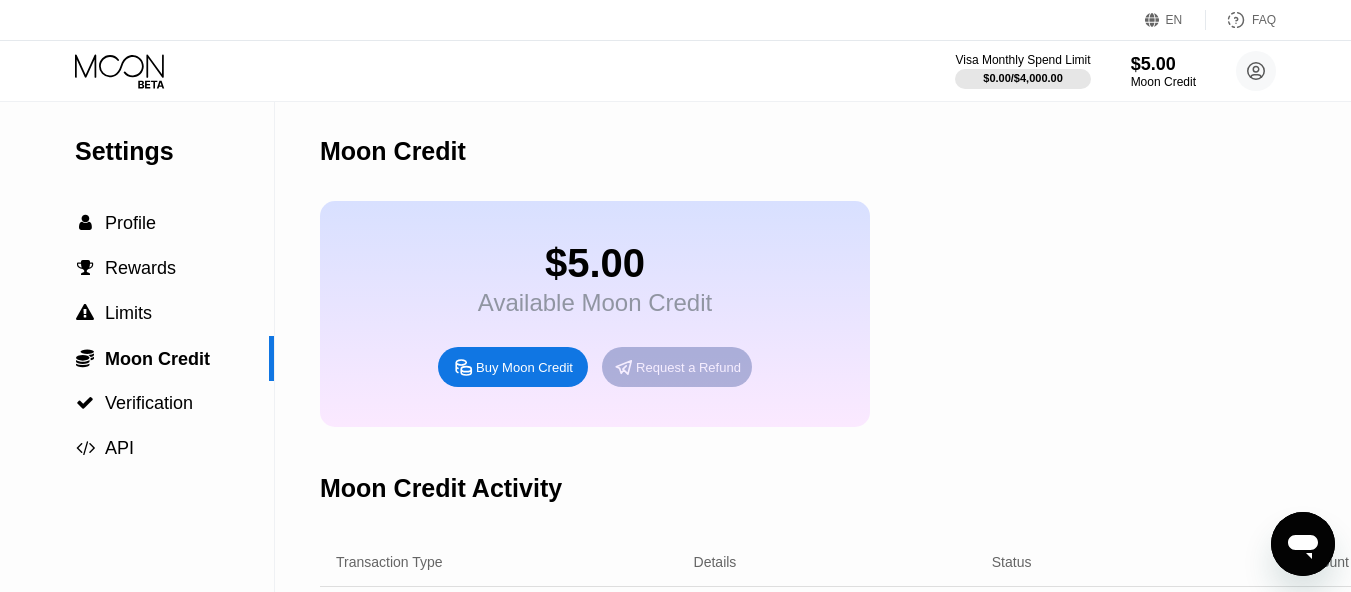 click on "Request a Refund" at bounding box center [688, 367] 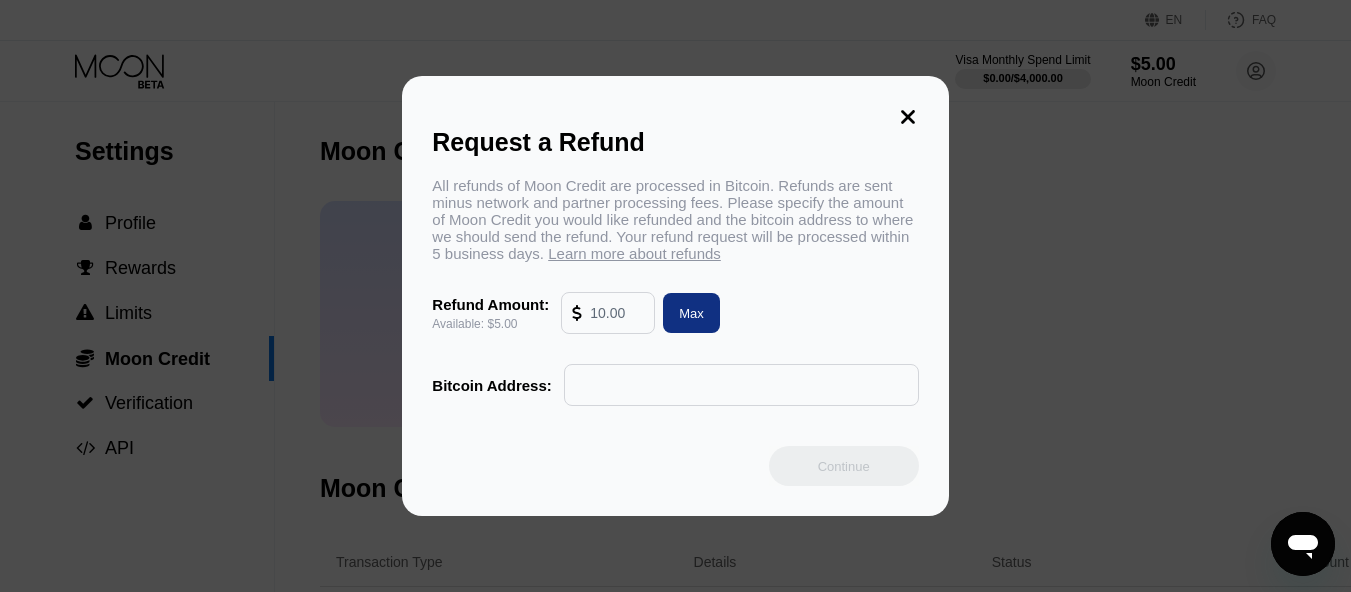 click at bounding box center [617, 313] 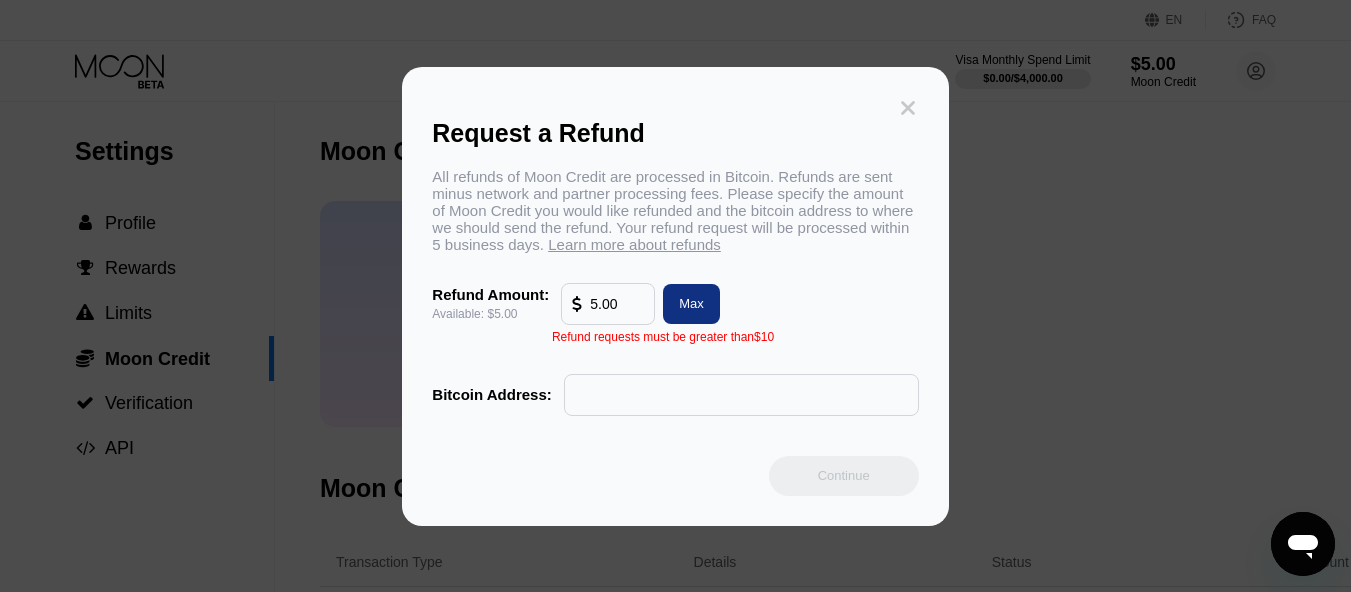 click 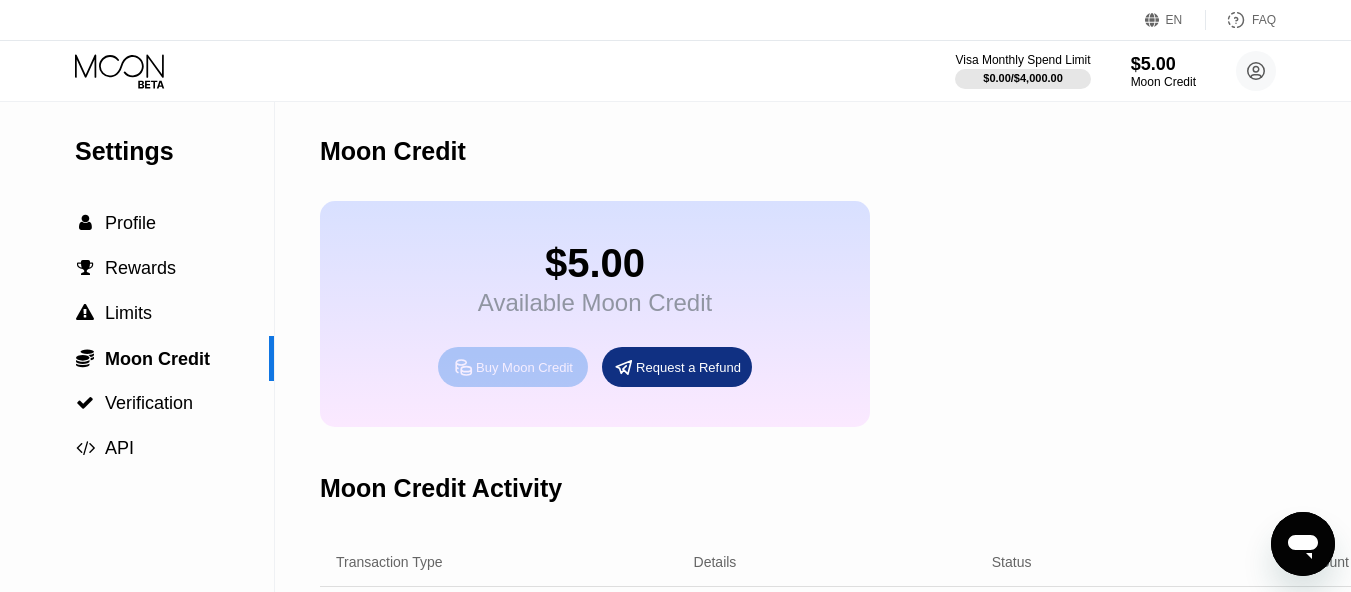 click on "Buy Moon Credit" at bounding box center (513, 367) 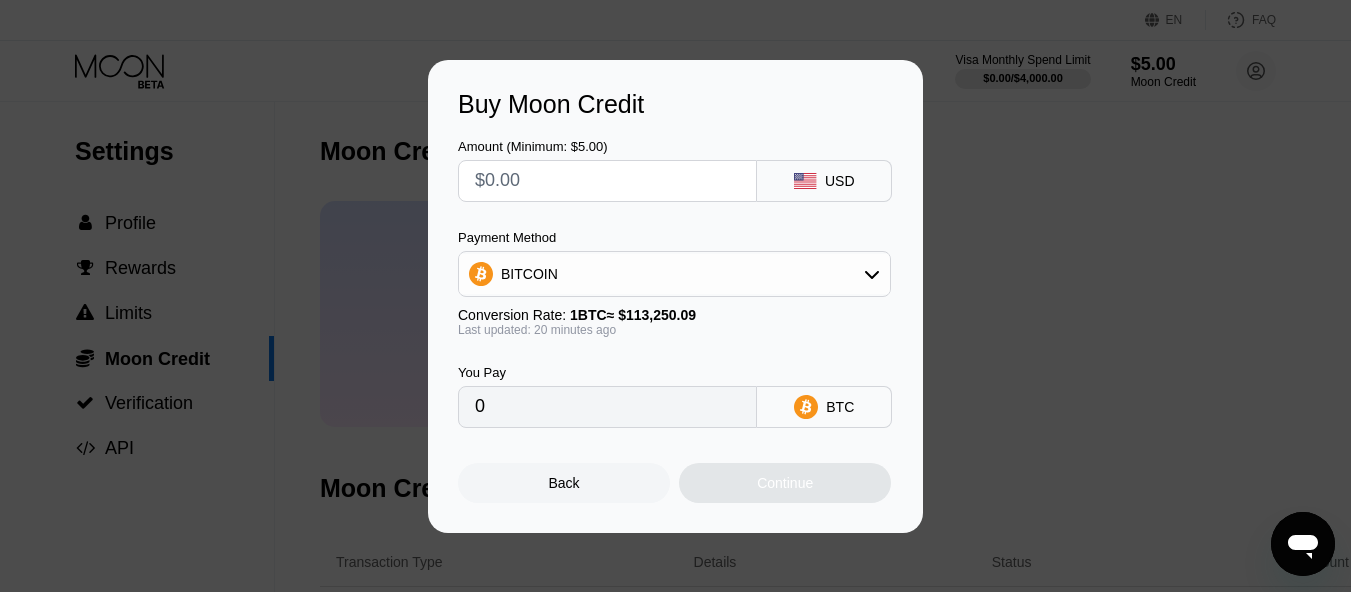 click on "Buy Moon Credit Amount (Minimum: $5.00) USD Payment Method BITCOIN Conversion Rate:   1  BTC  ≈   $113,250.09 Last updated:   20 minutes ago You Pay 0 BTC Back Continue" at bounding box center [675, 296] 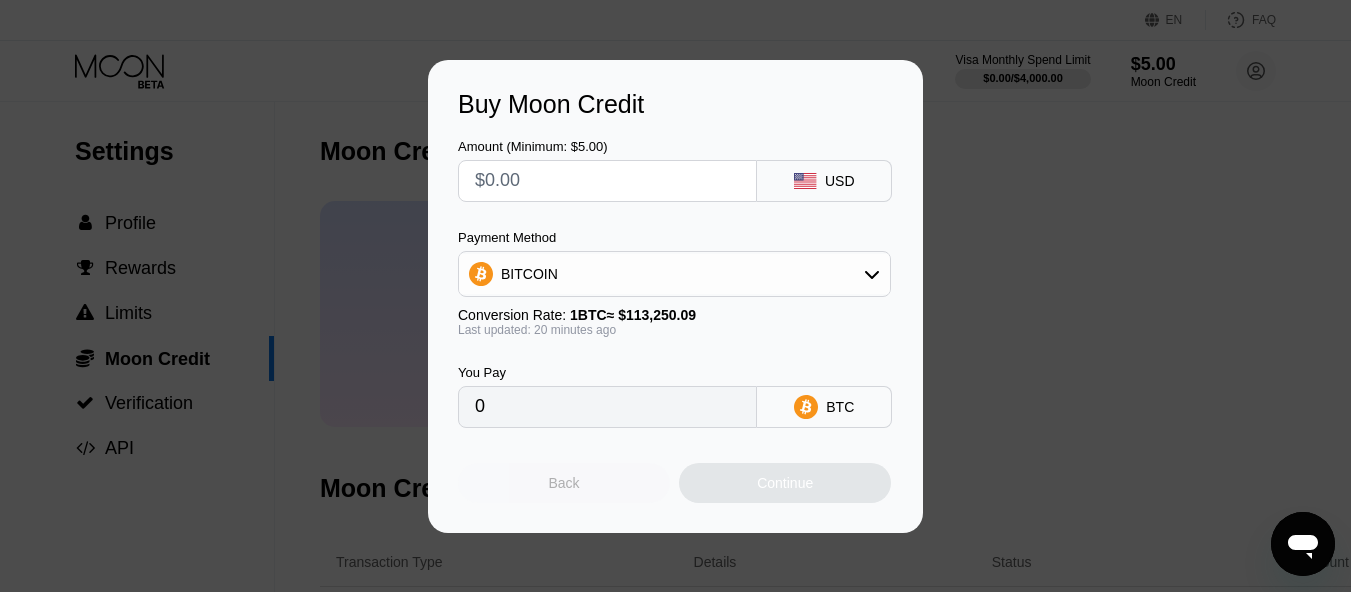 click on "Back" at bounding box center [564, 483] 